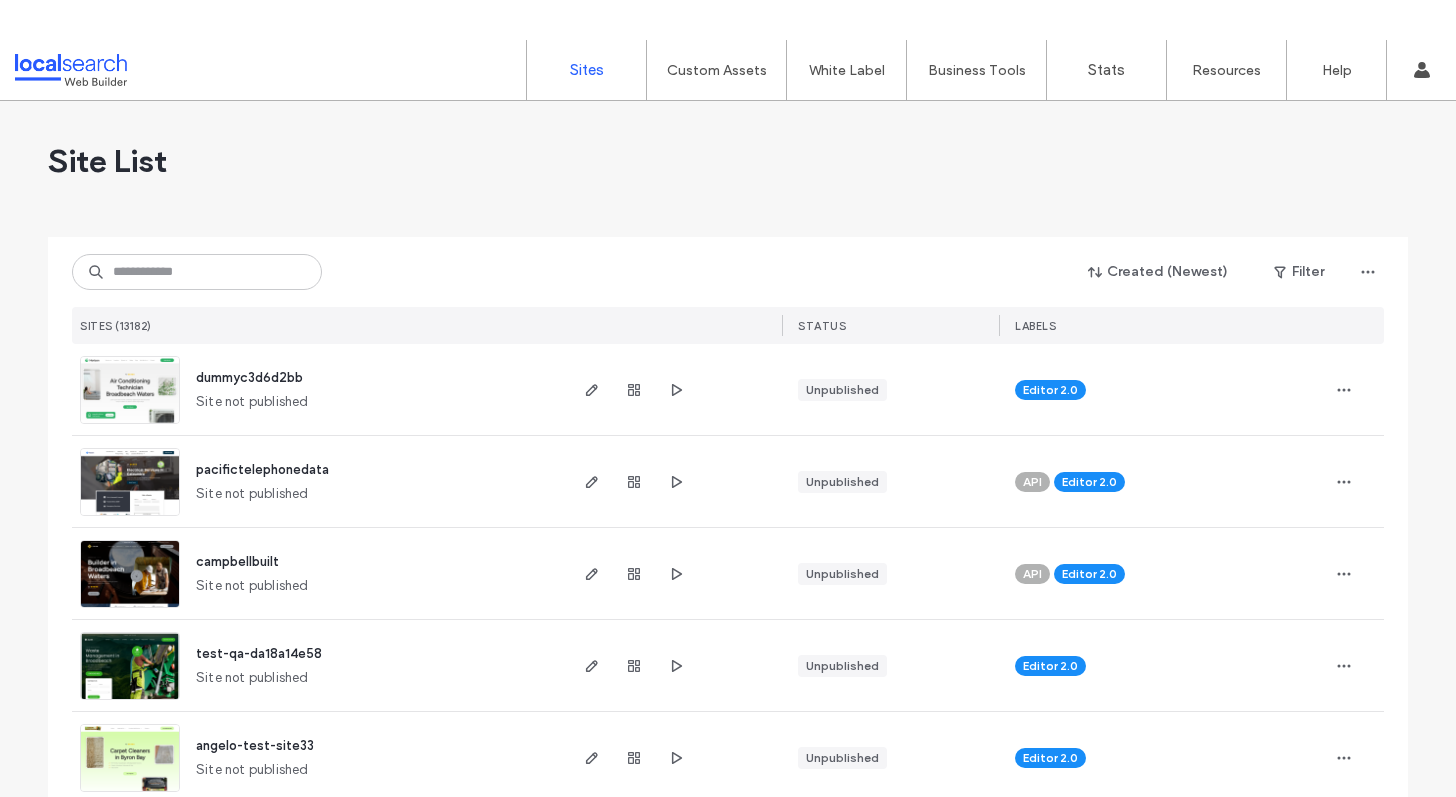scroll, scrollTop: 0, scrollLeft: 0, axis: both 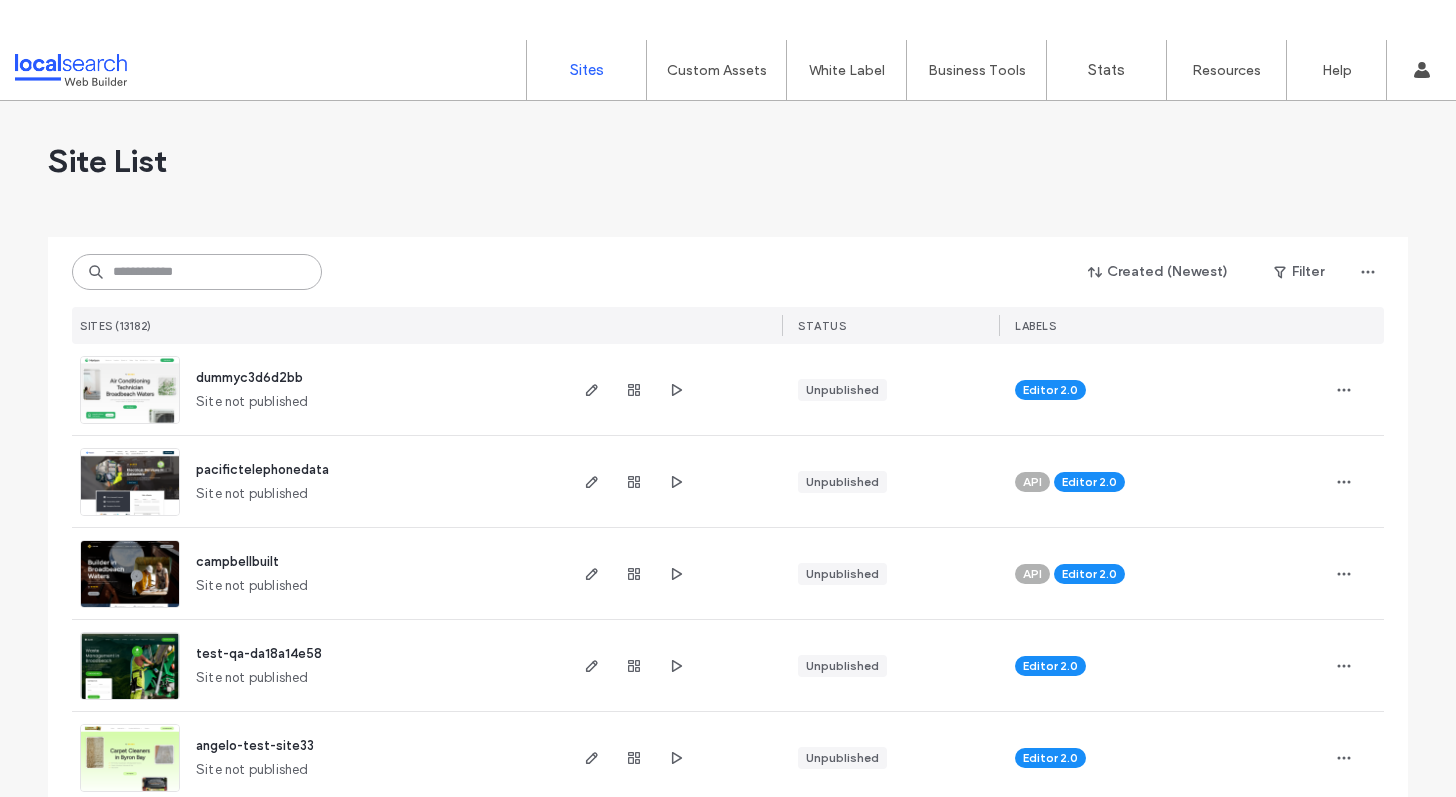 paste on "**********" 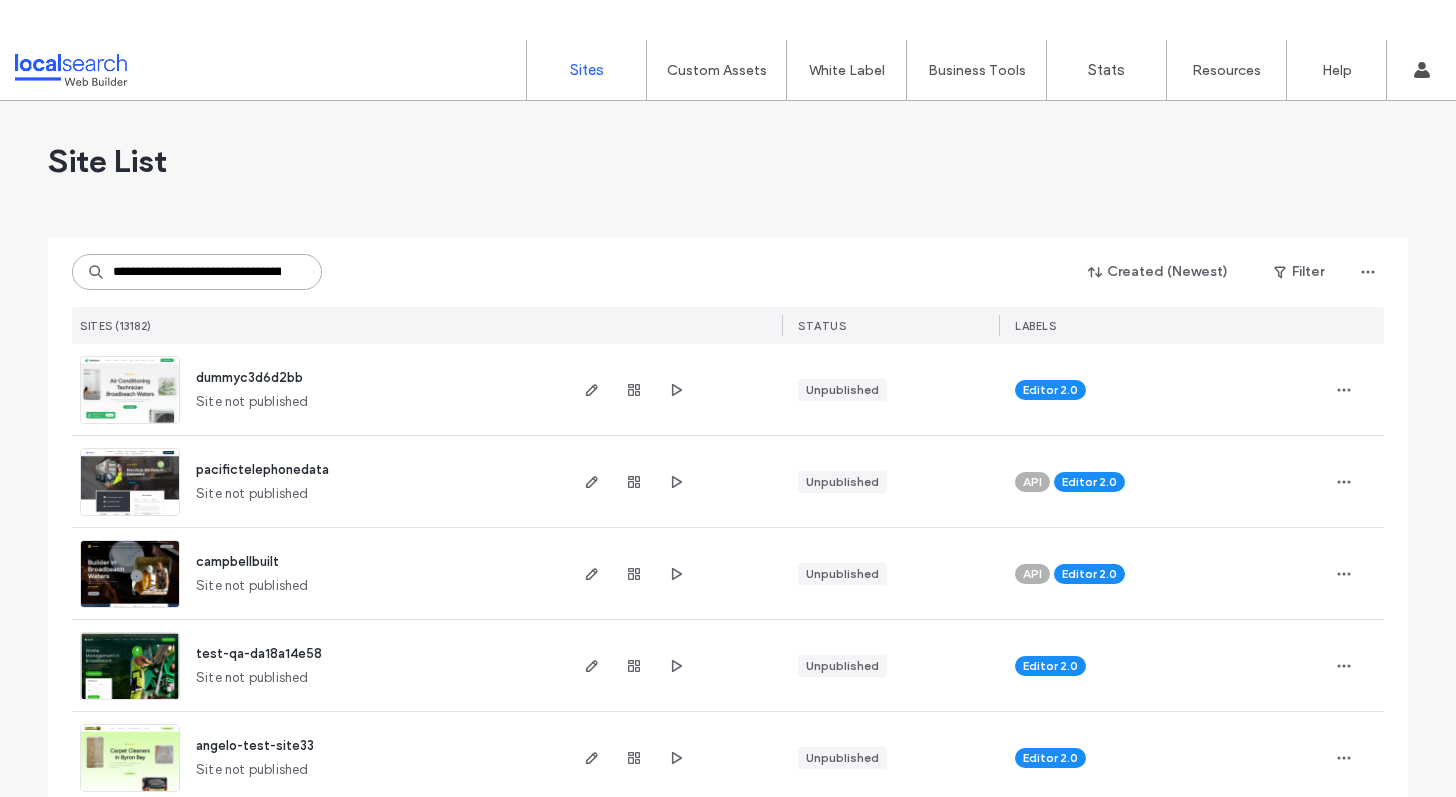 scroll, scrollTop: 0, scrollLeft: 94, axis: horizontal 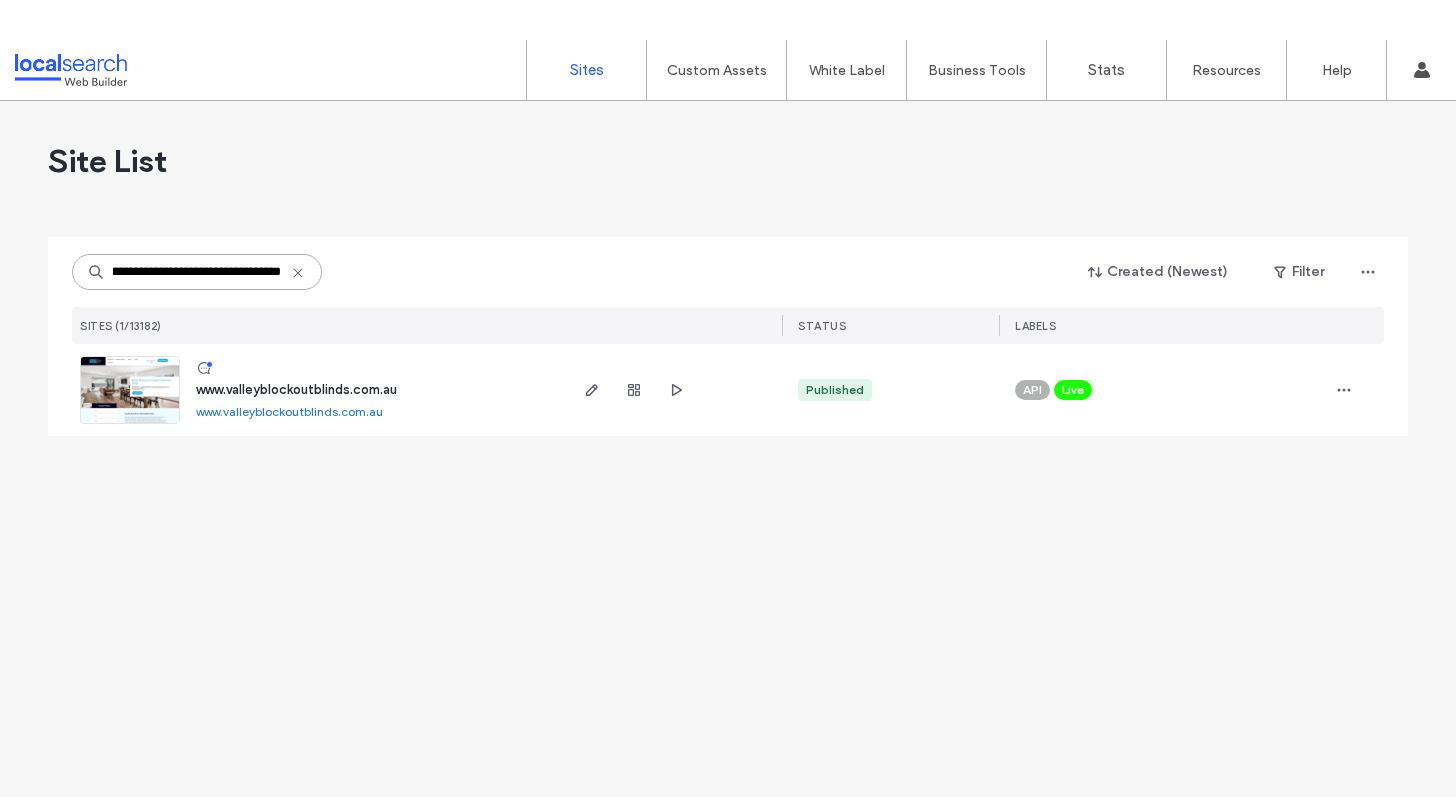type on "**********" 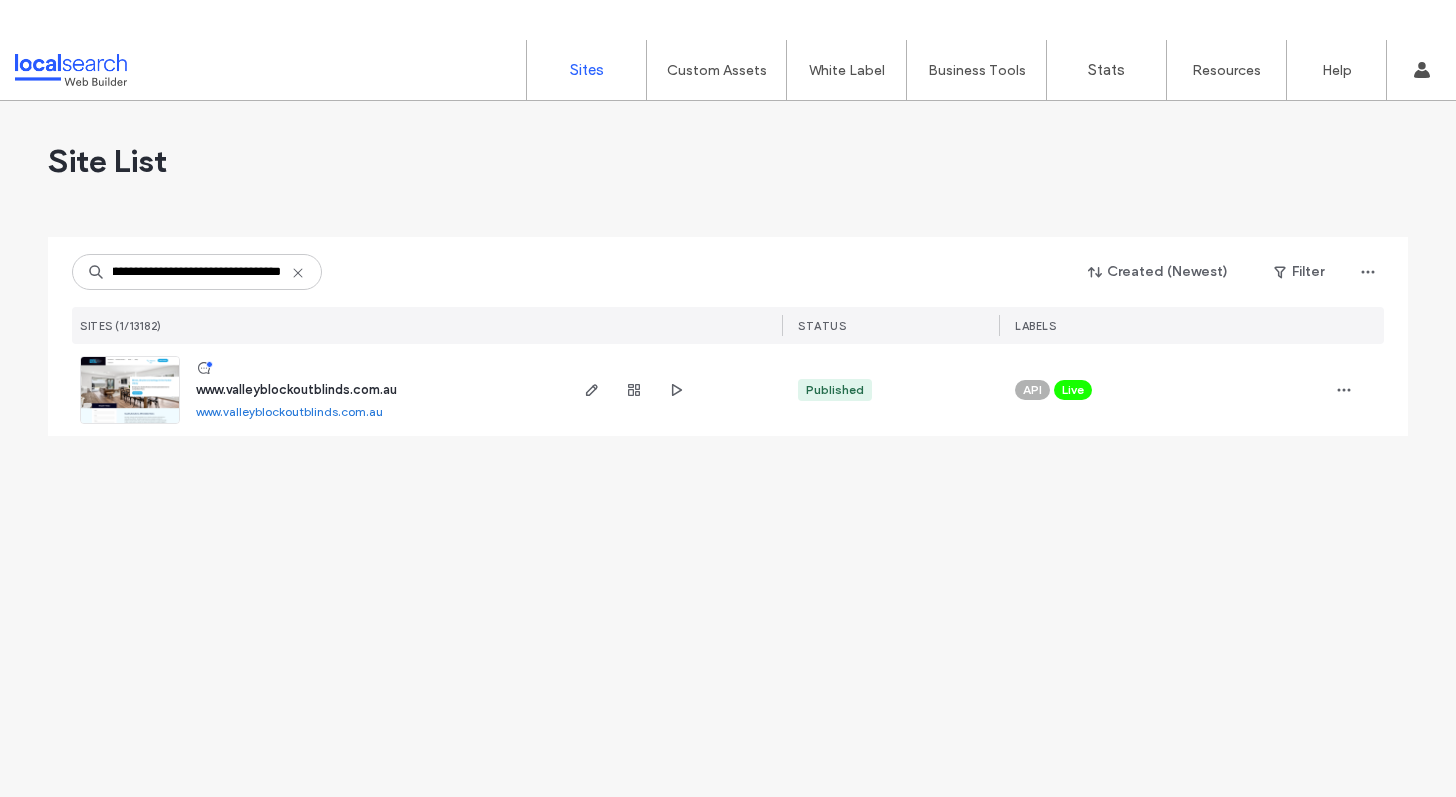 scroll, scrollTop: 0, scrollLeft: 0, axis: both 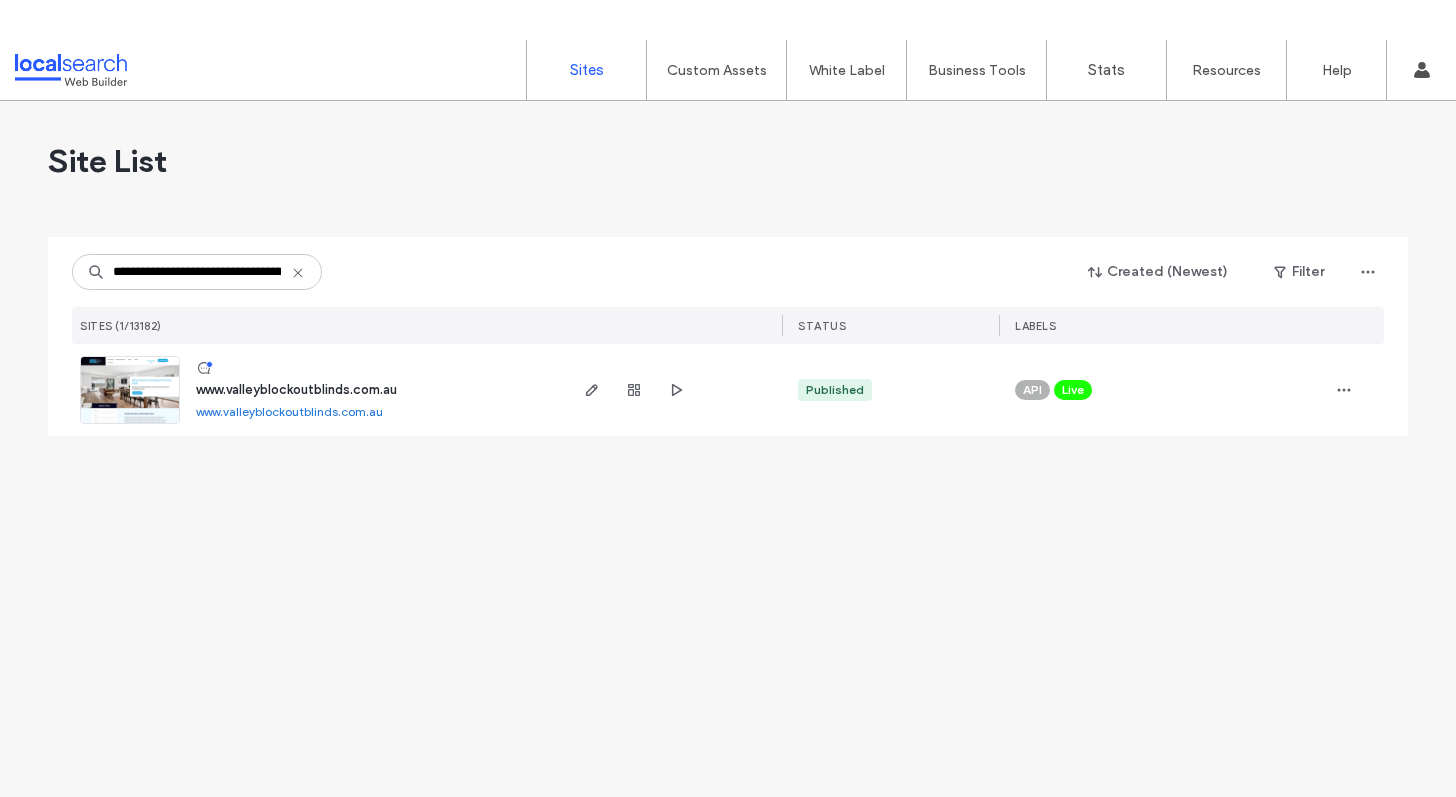 click on "www.valleyblockoutblinds.com.au" at bounding box center (296, 389) 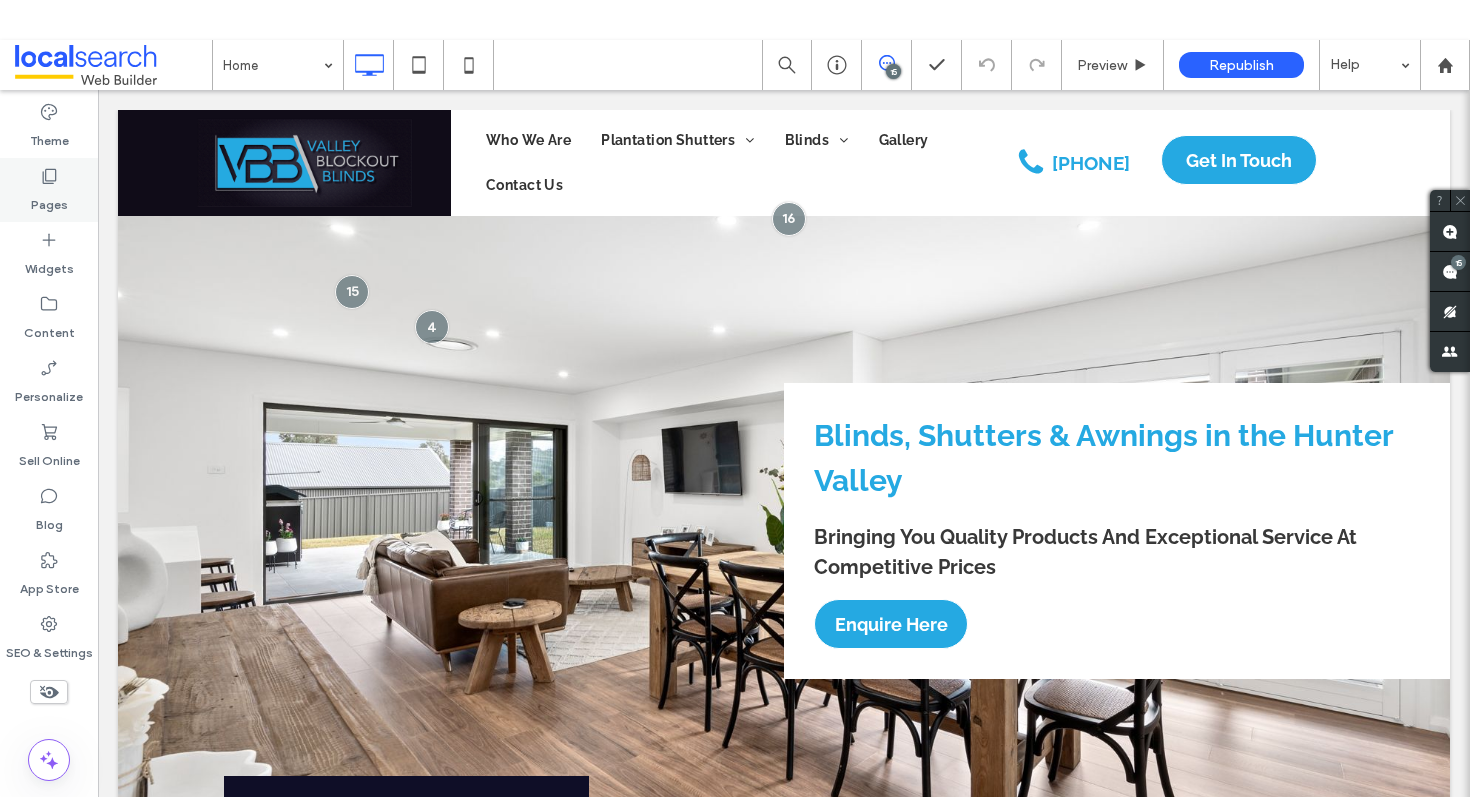 scroll, scrollTop: 0, scrollLeft: 0, axis: both 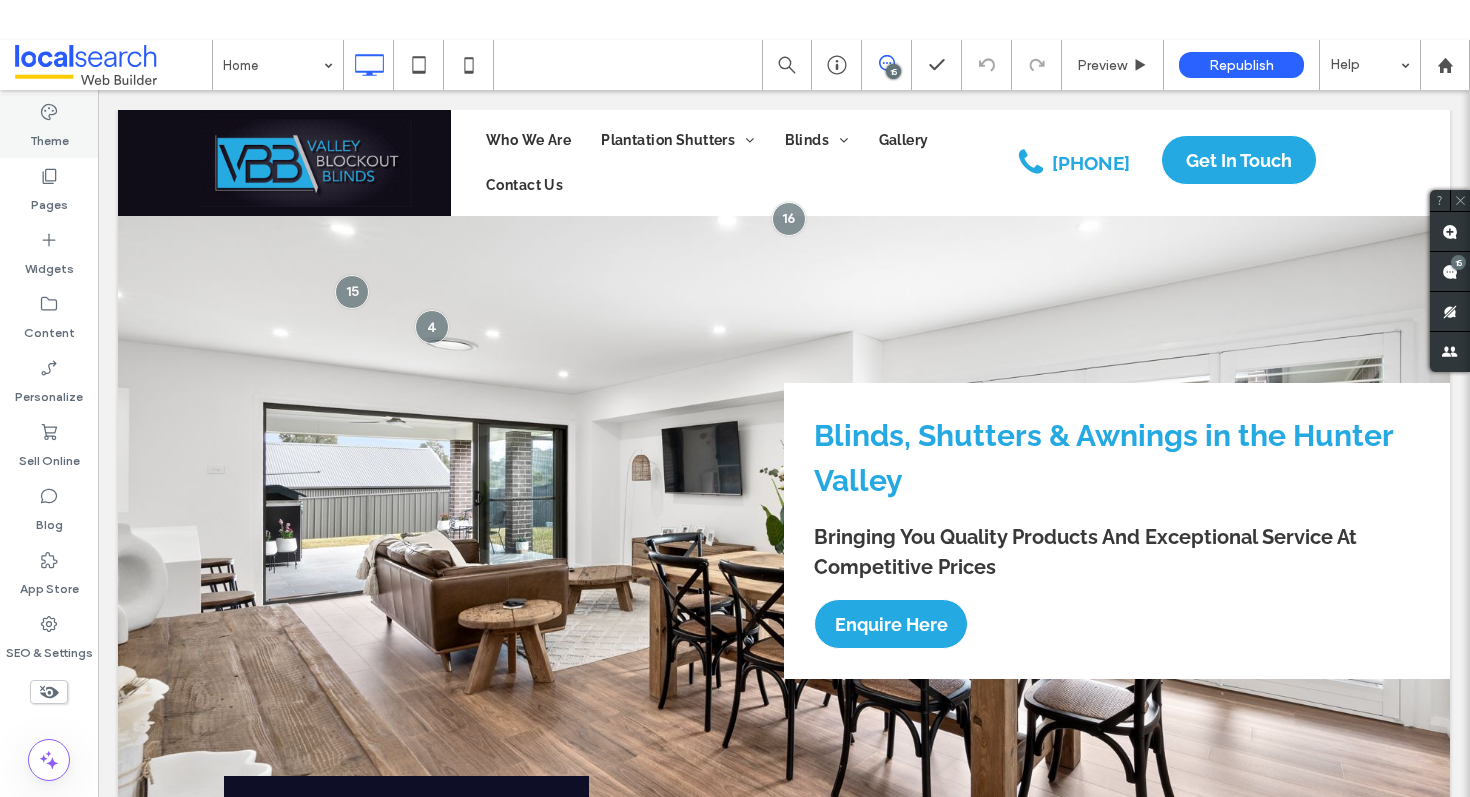 click on "Theme" at bounding box center (49, 126) 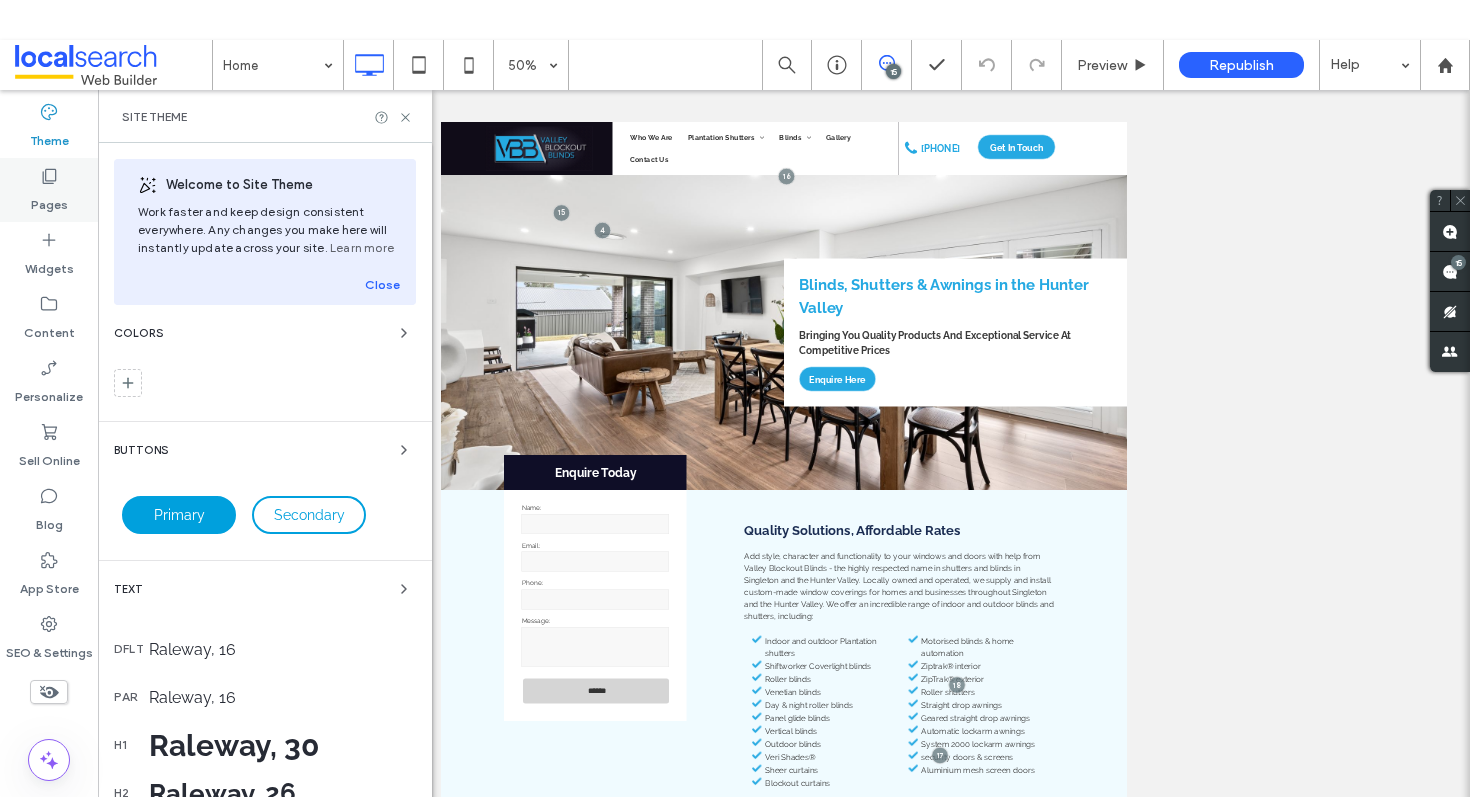 click on "Pages" at bounding box center [49, 200] 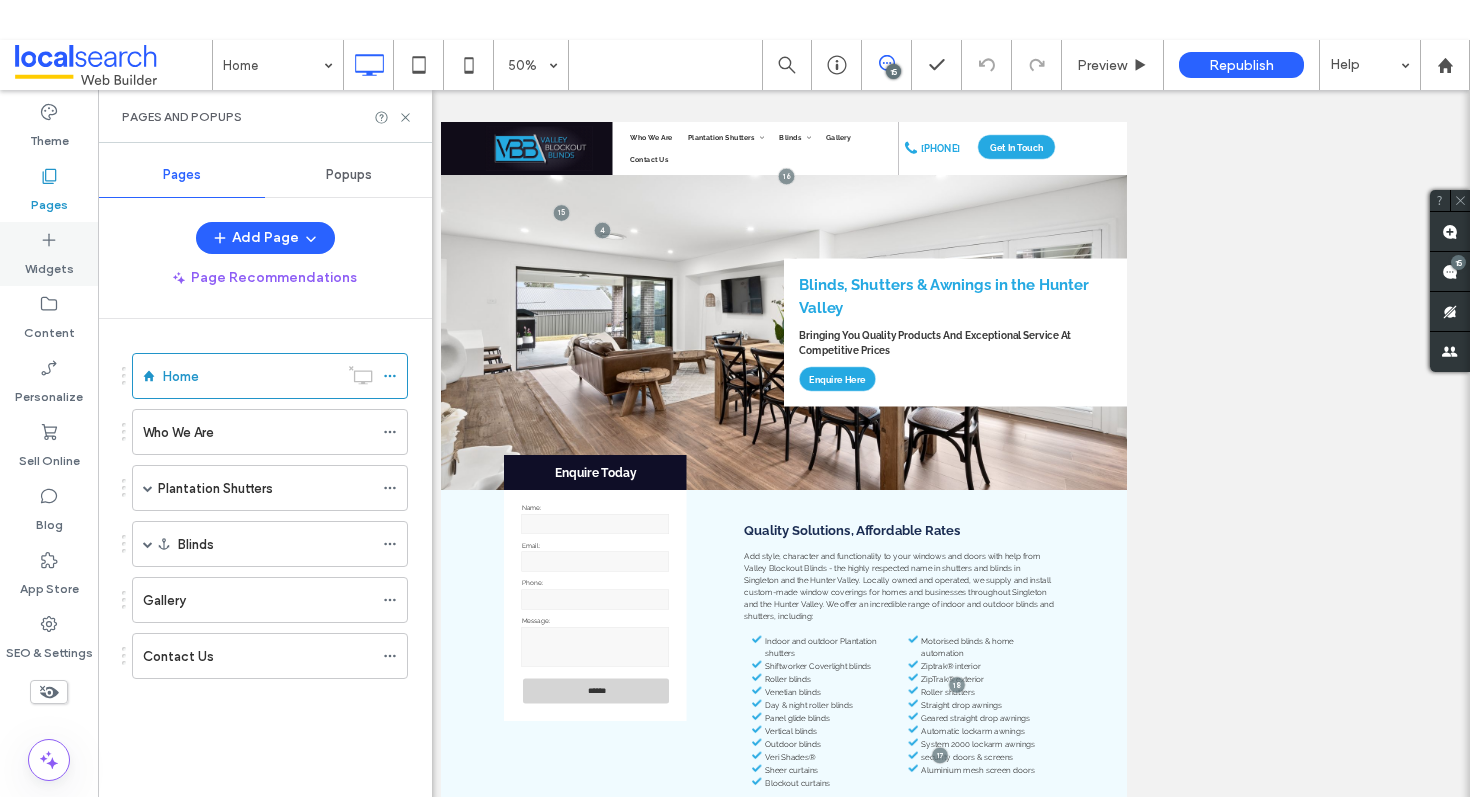 click on "Widgets" at bounding box center (49, 264) 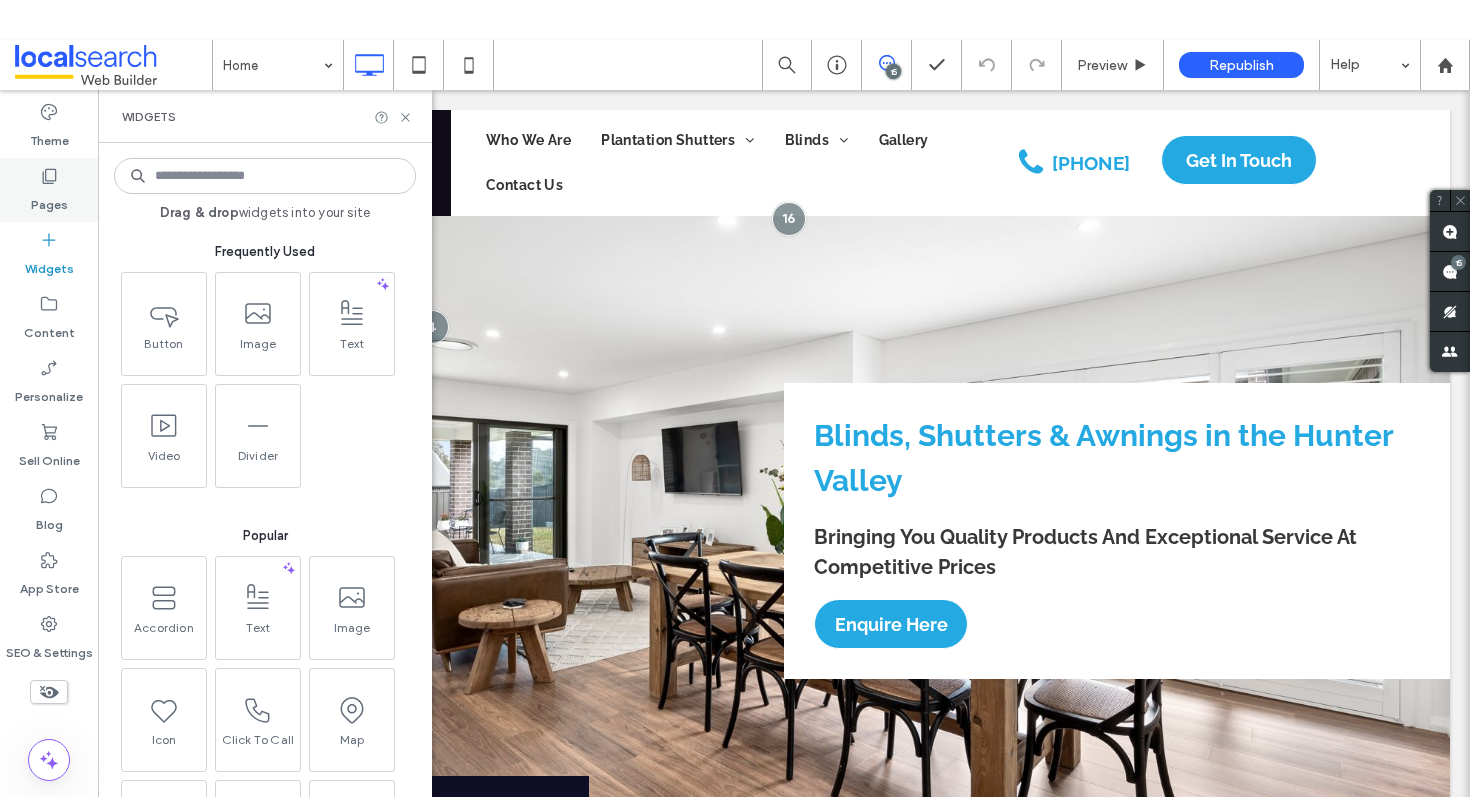click on "Pages" at bounding box center (49, 190) 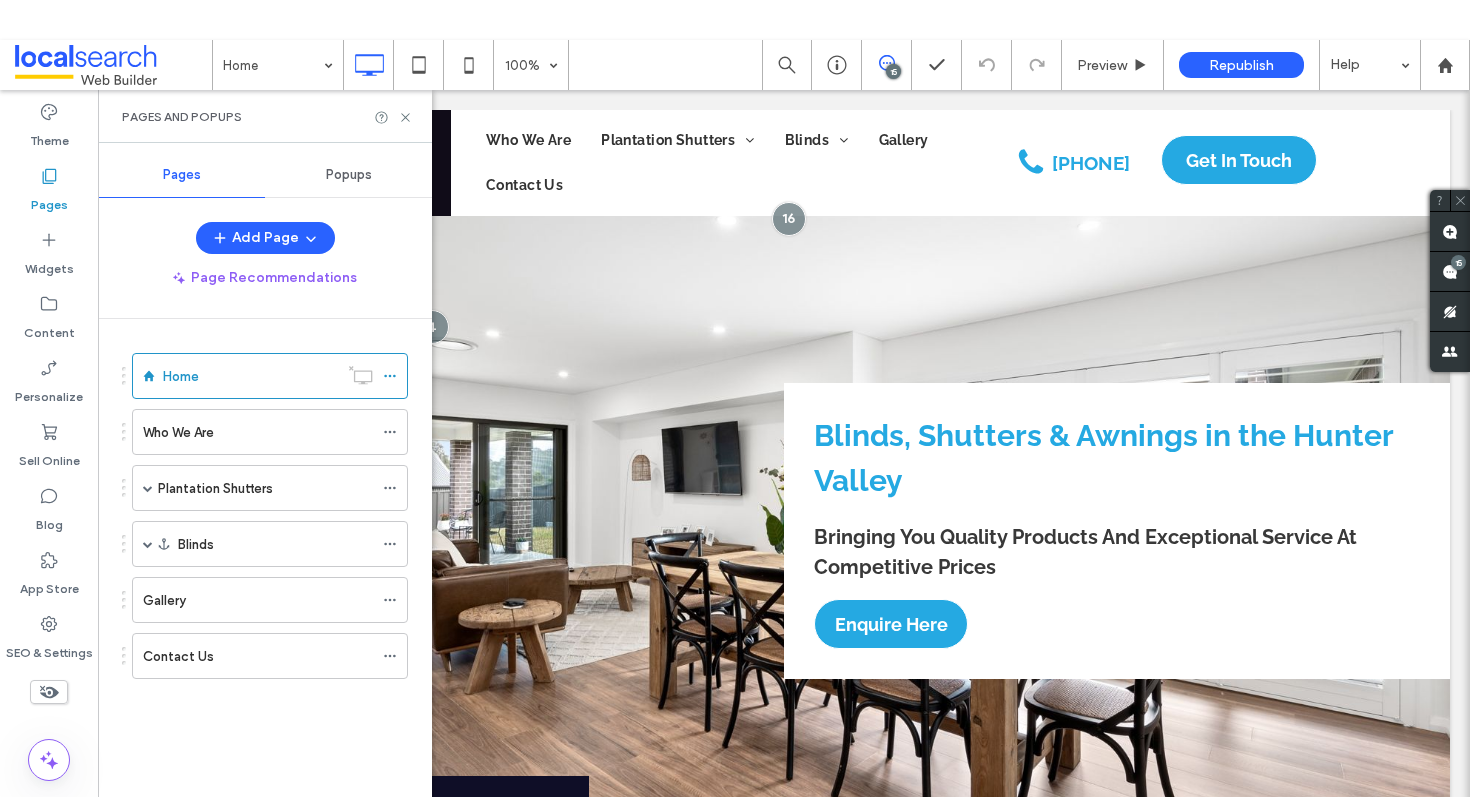 click on "Popups" at bounding box center [348, 175] 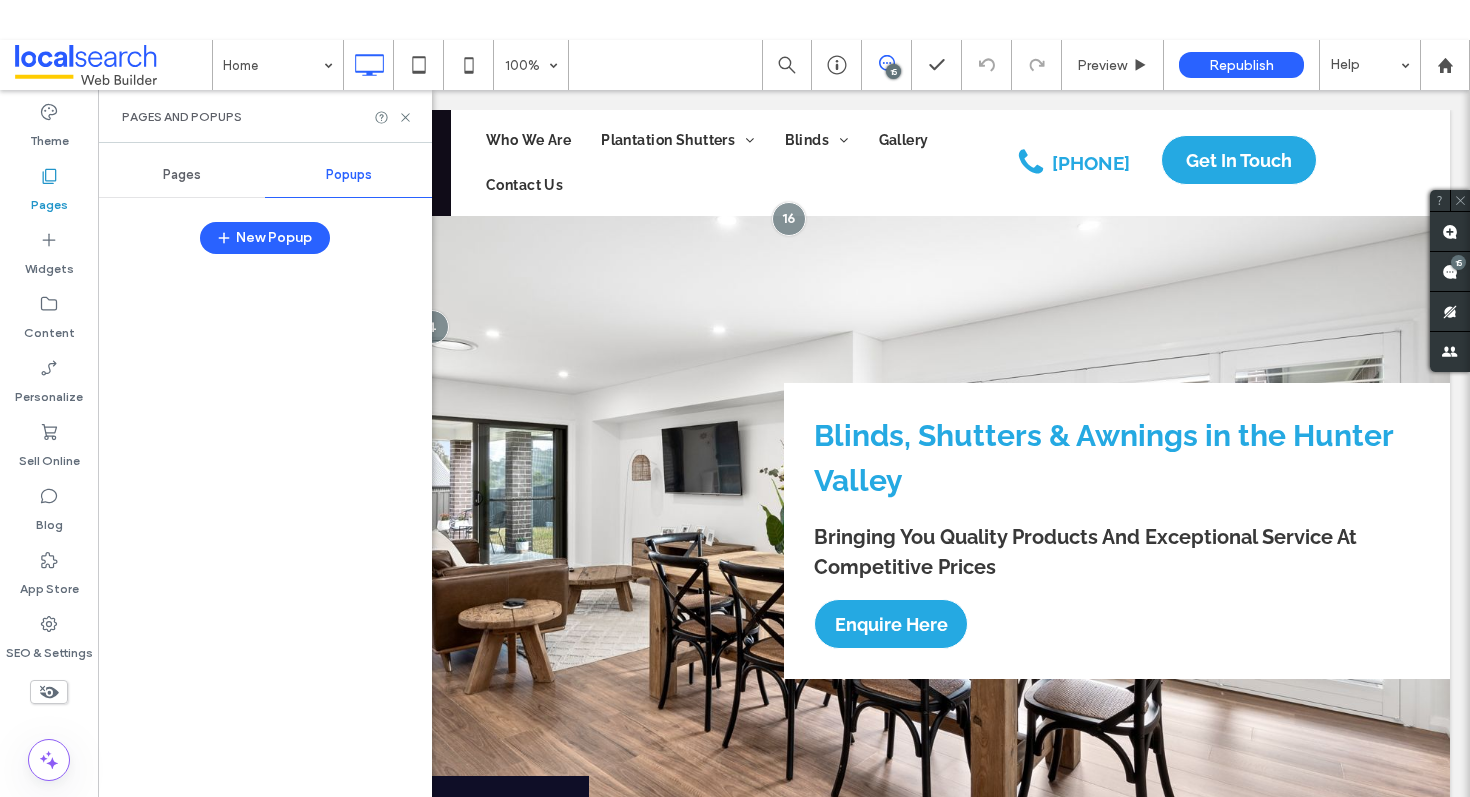 click on "Pages" at bounding box center [182, 175] 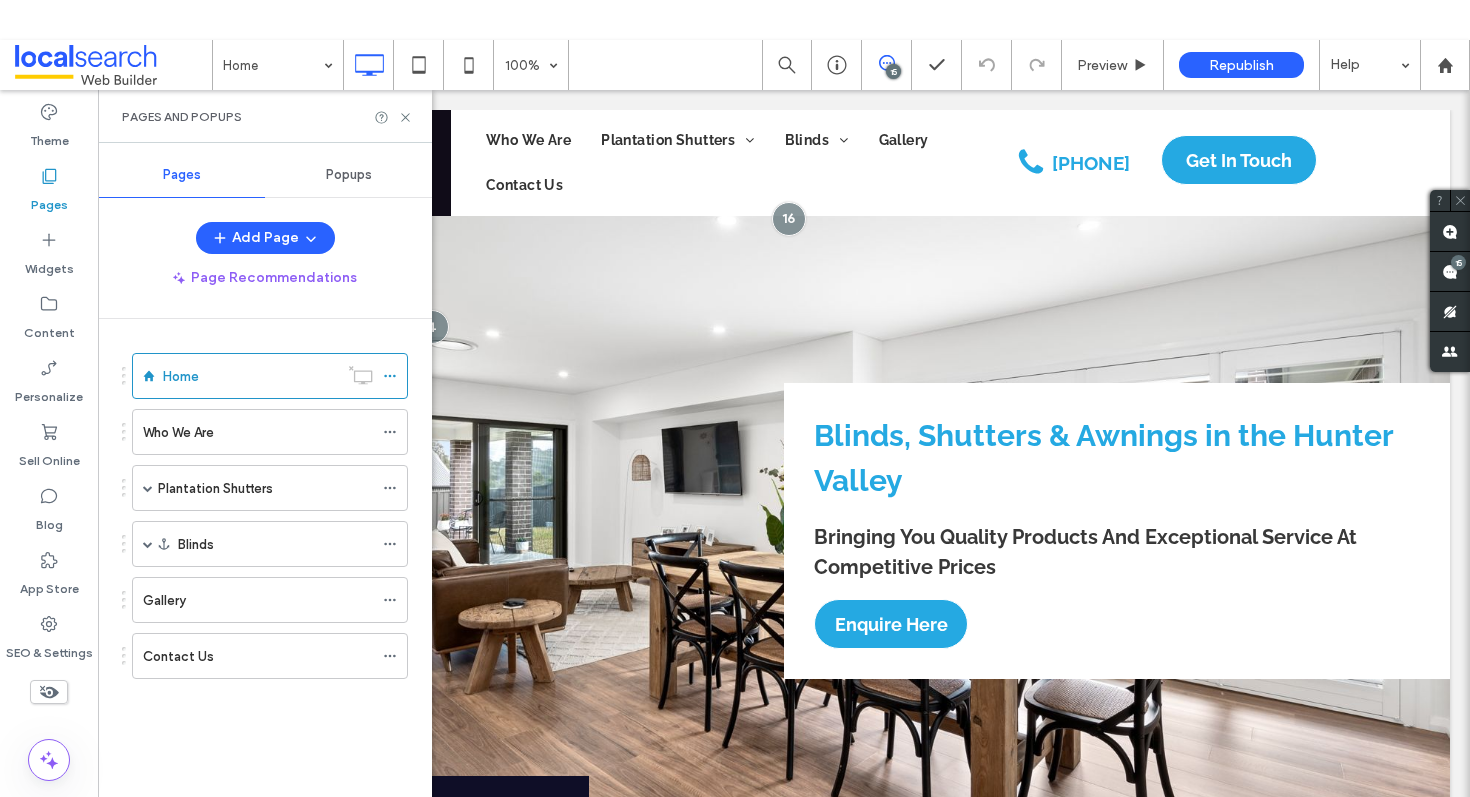 click on "Popups" at bounding box center [348, 175] 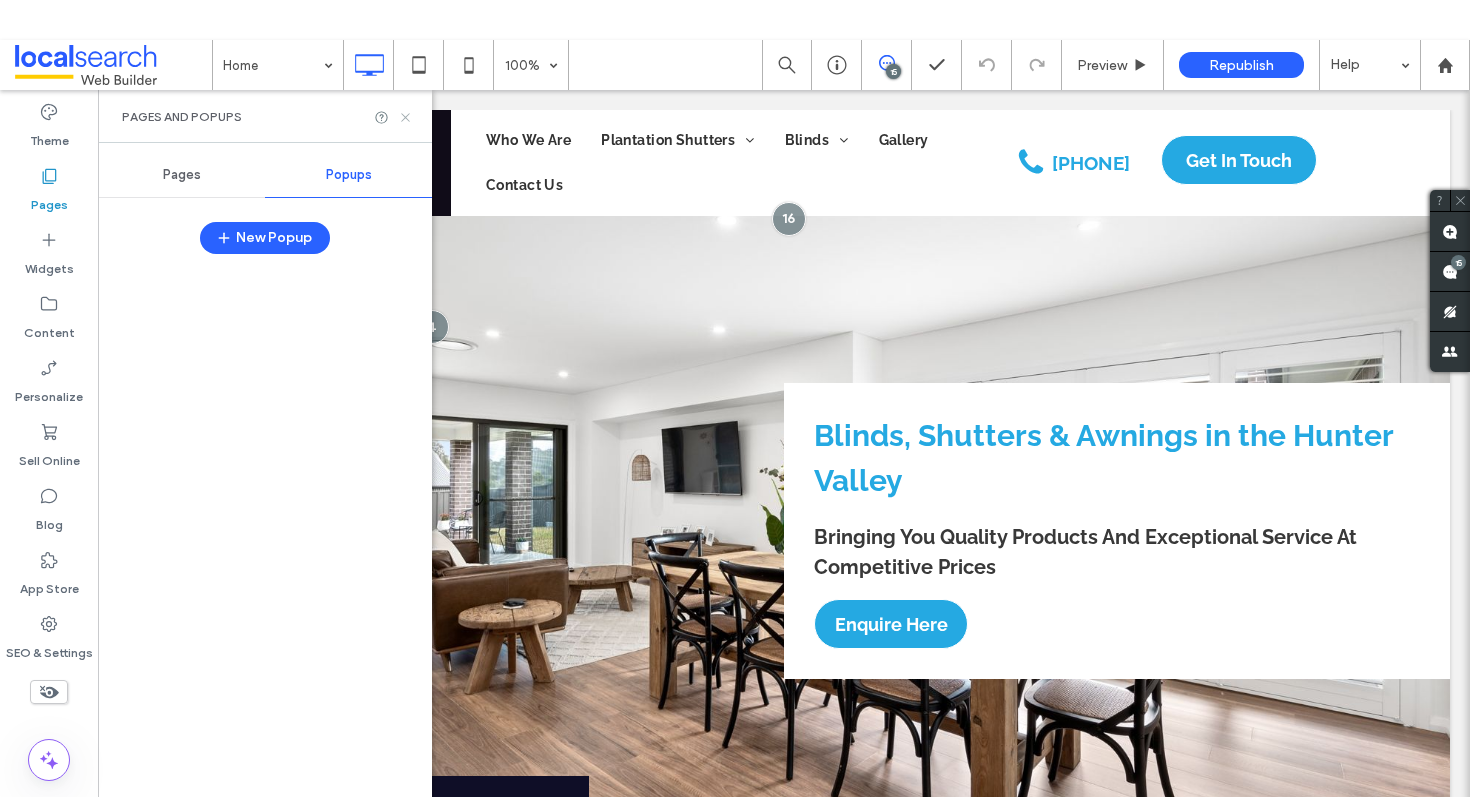 click 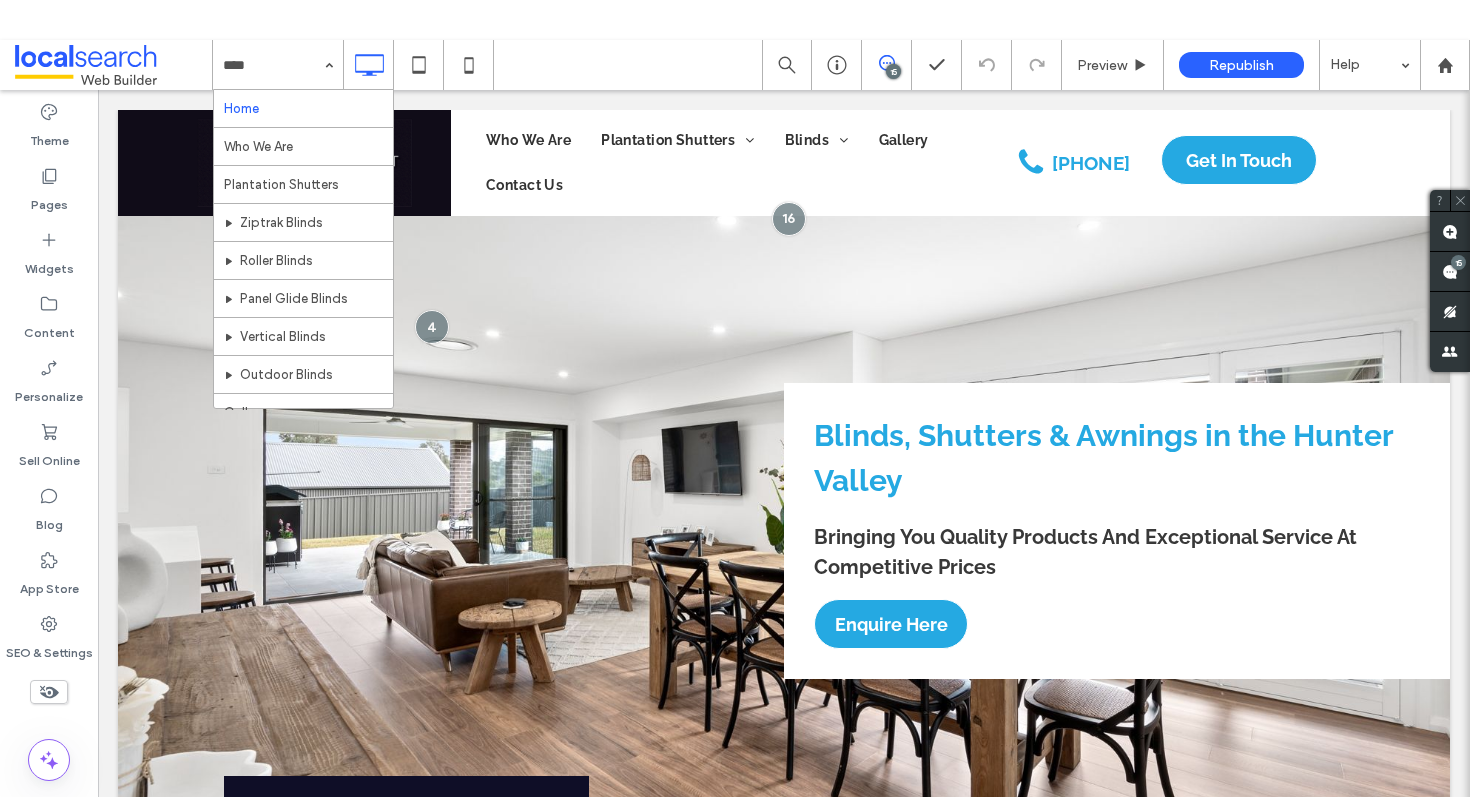 click on "Click To Paste
Who We Are
Plantation Shutters
Indoor
Outdoor
Blinds
Ziptrak Blinds
Roller Blinds
Panel Glide Blinds
Vertical Blinds
Outdoor Blinds
Gallery
Contact Us
Click To Paste
Click To Paste
Phone Icon
Click To Paste
New Paragraph
Click To Paste
Contact Us
Click To Paste
Click To Paste
Click To Paste
Who We Are
Plantation Shutters
Indoor
Outdoor
Blinds
Ziptrak Blinds
Roller Blinds
Panel Glide Blinds" at bounding box center (784, 2665) 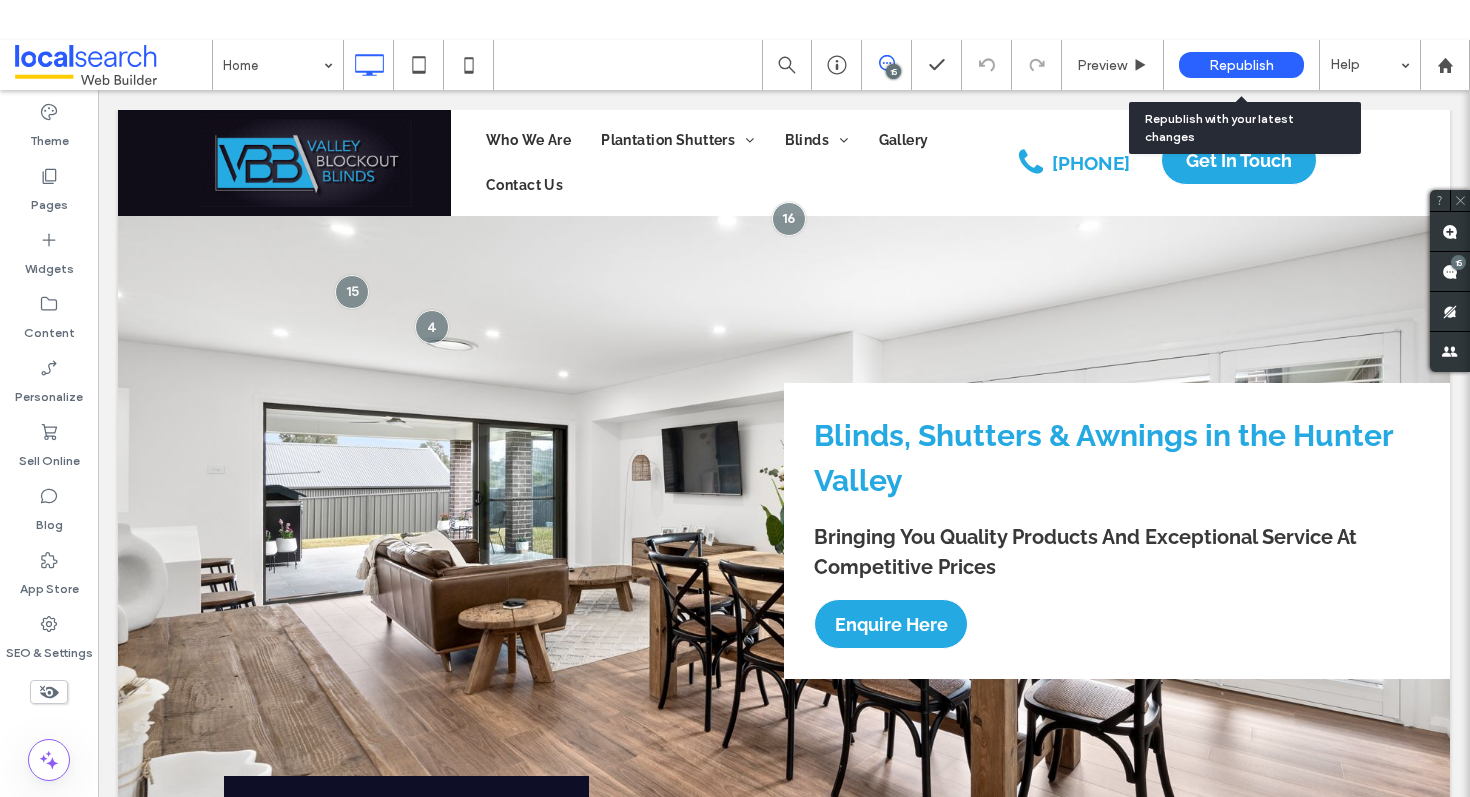 click on "Republish" at bounding box center [1241, 65] 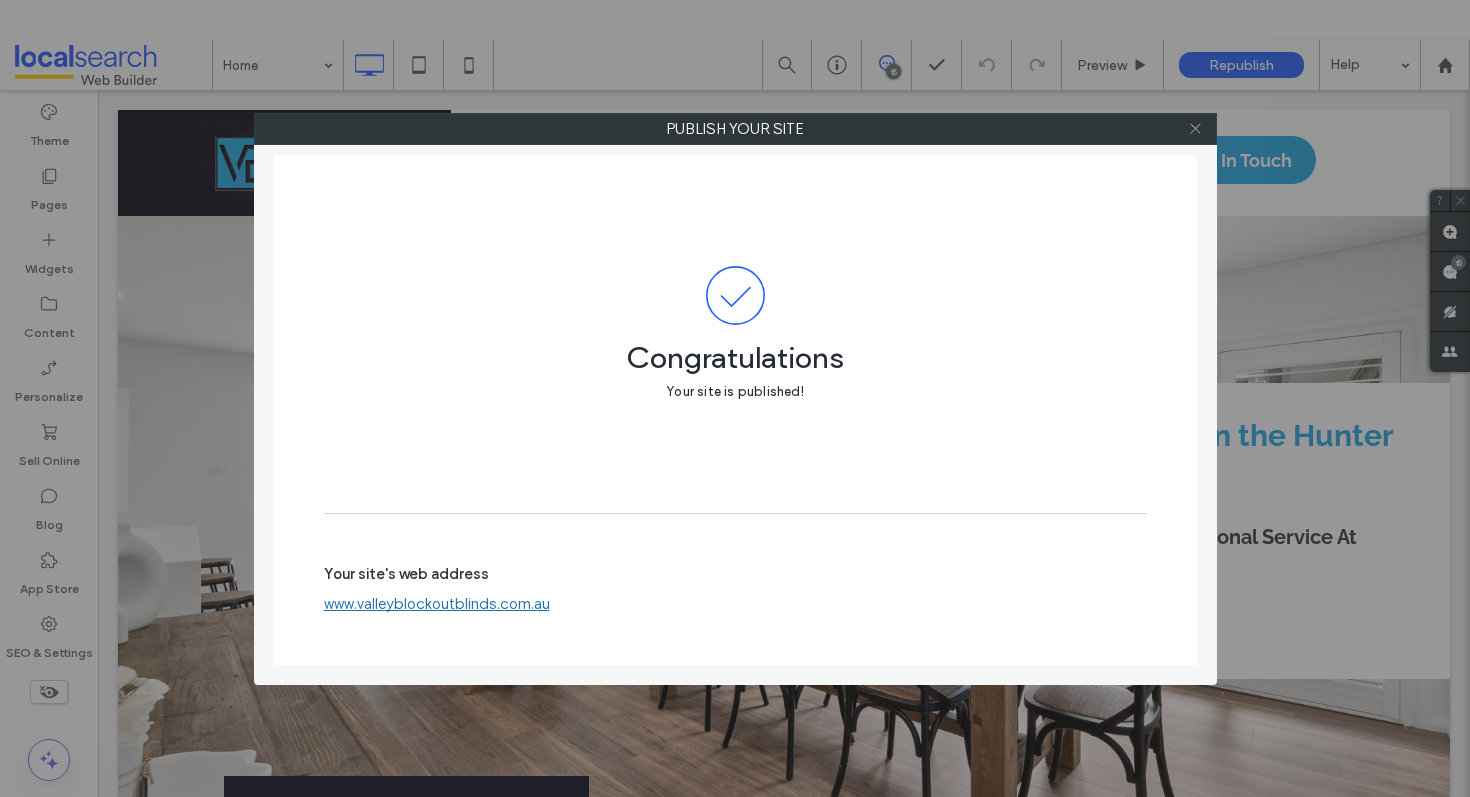 click 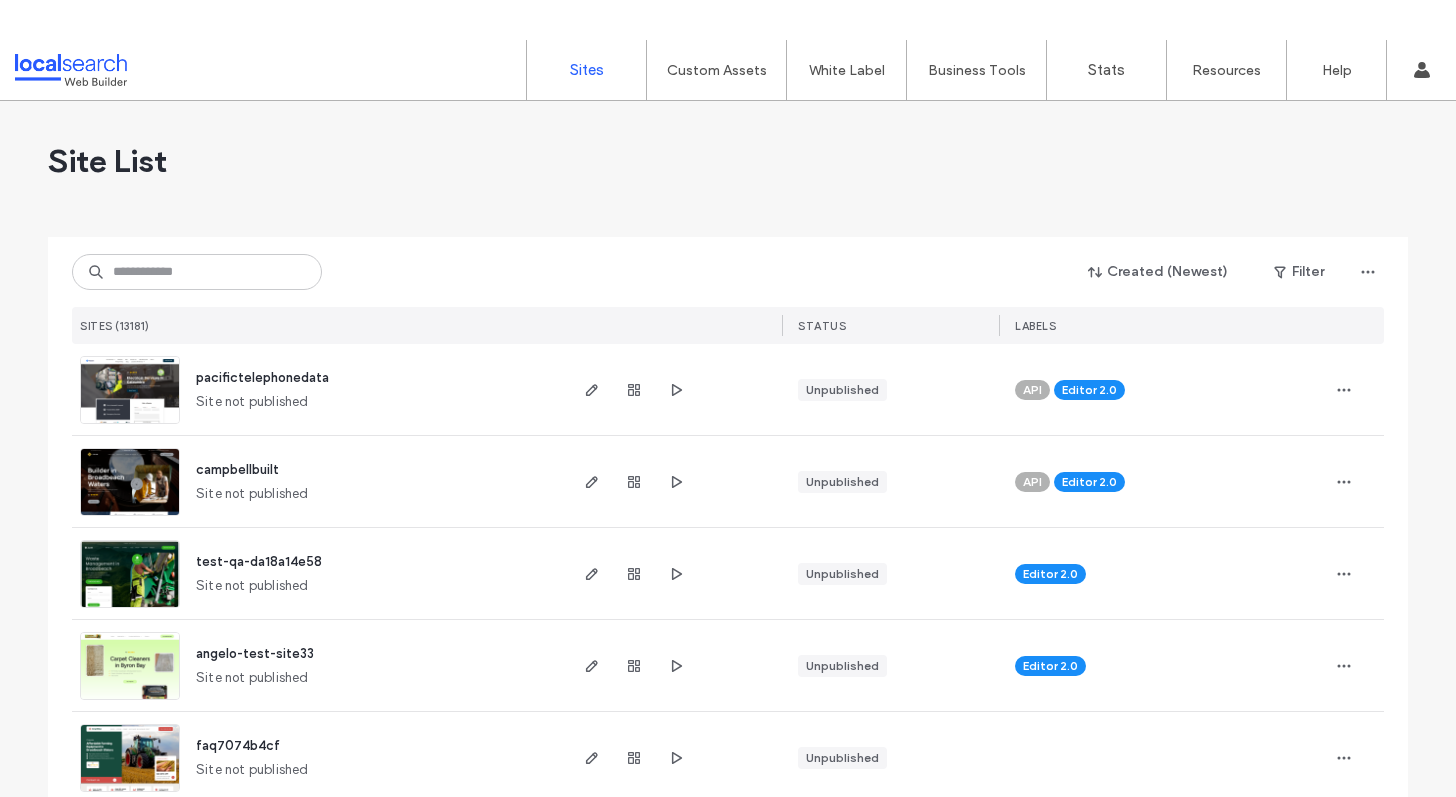 scroll, scrollTop: 0, scrollLeft: 0, axis: both 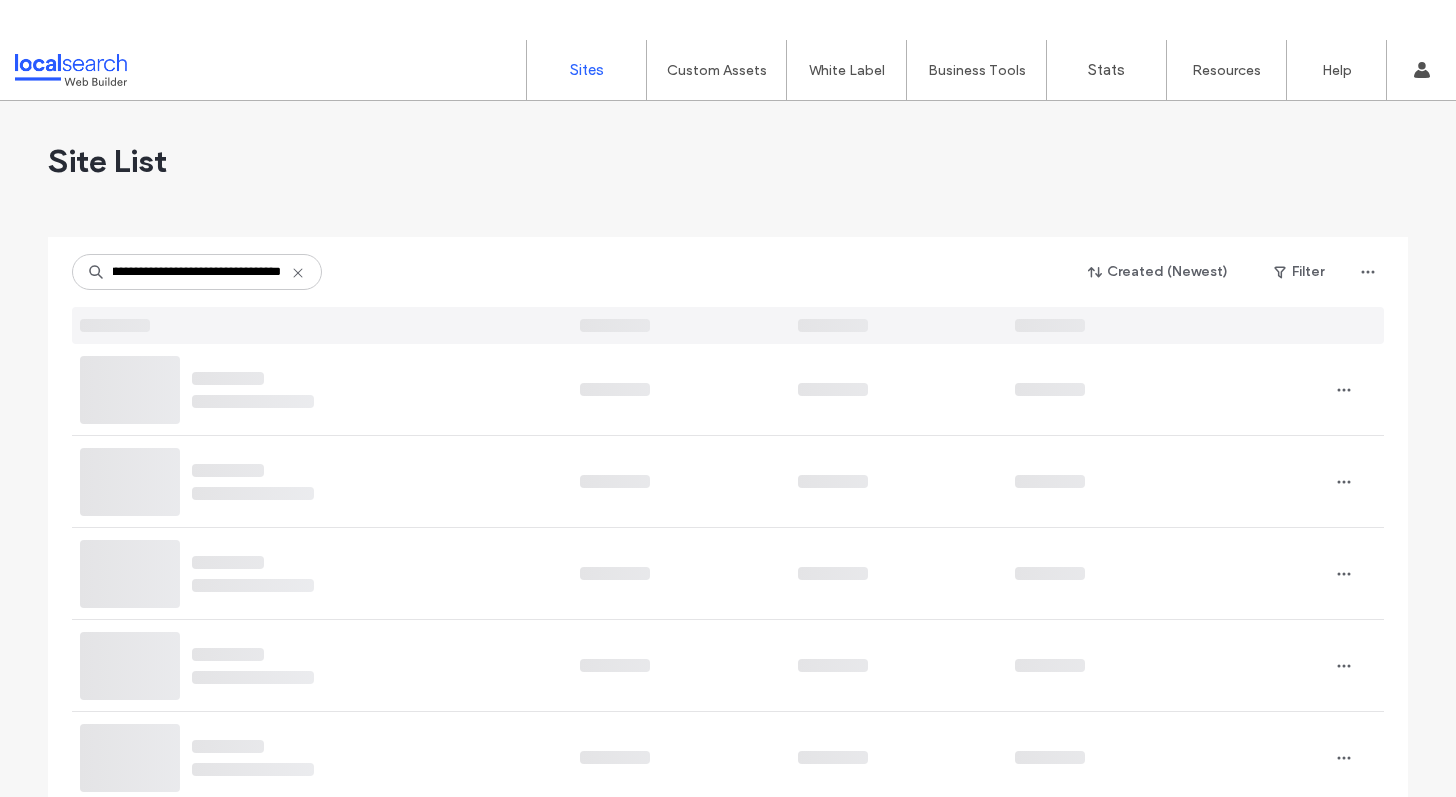 type on "**********" 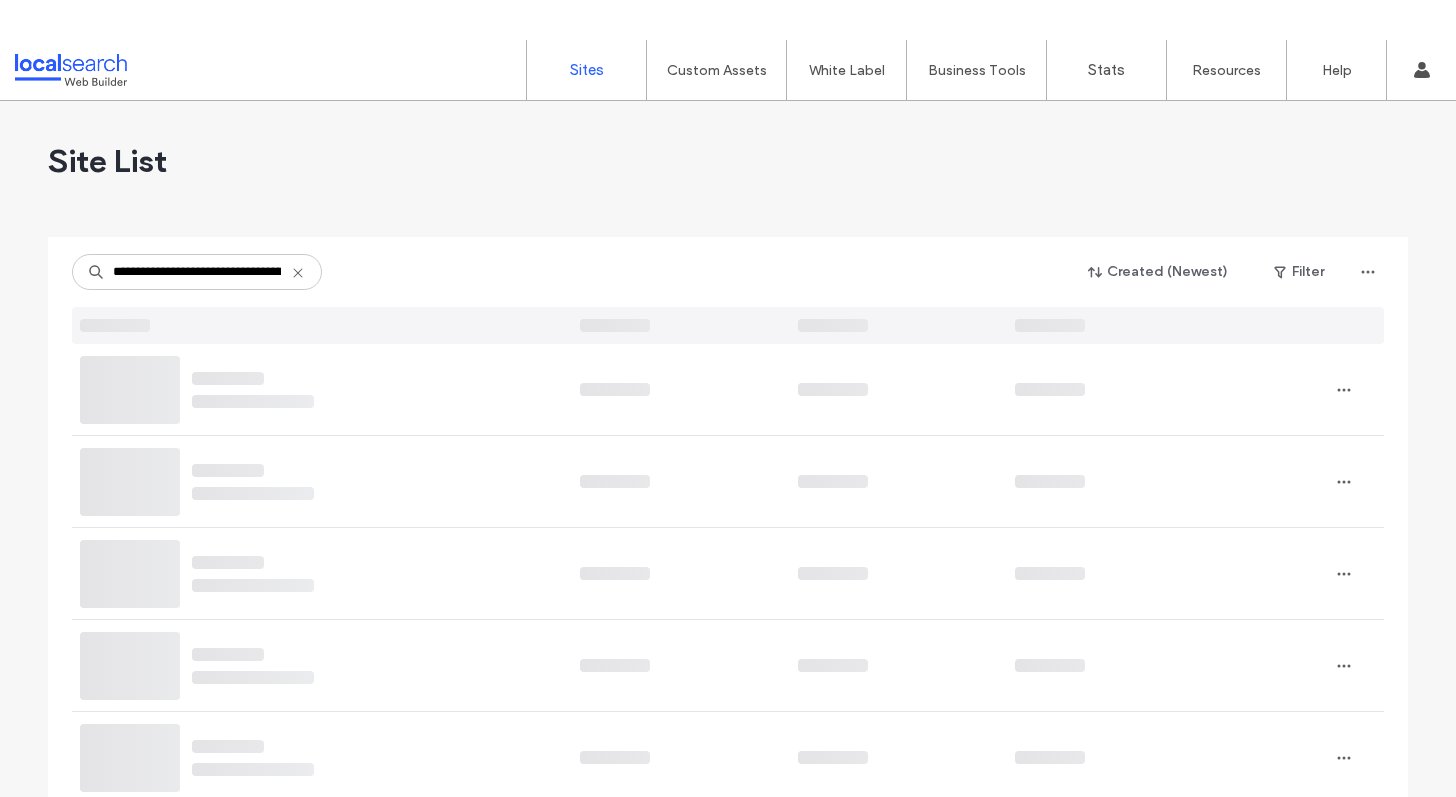 click 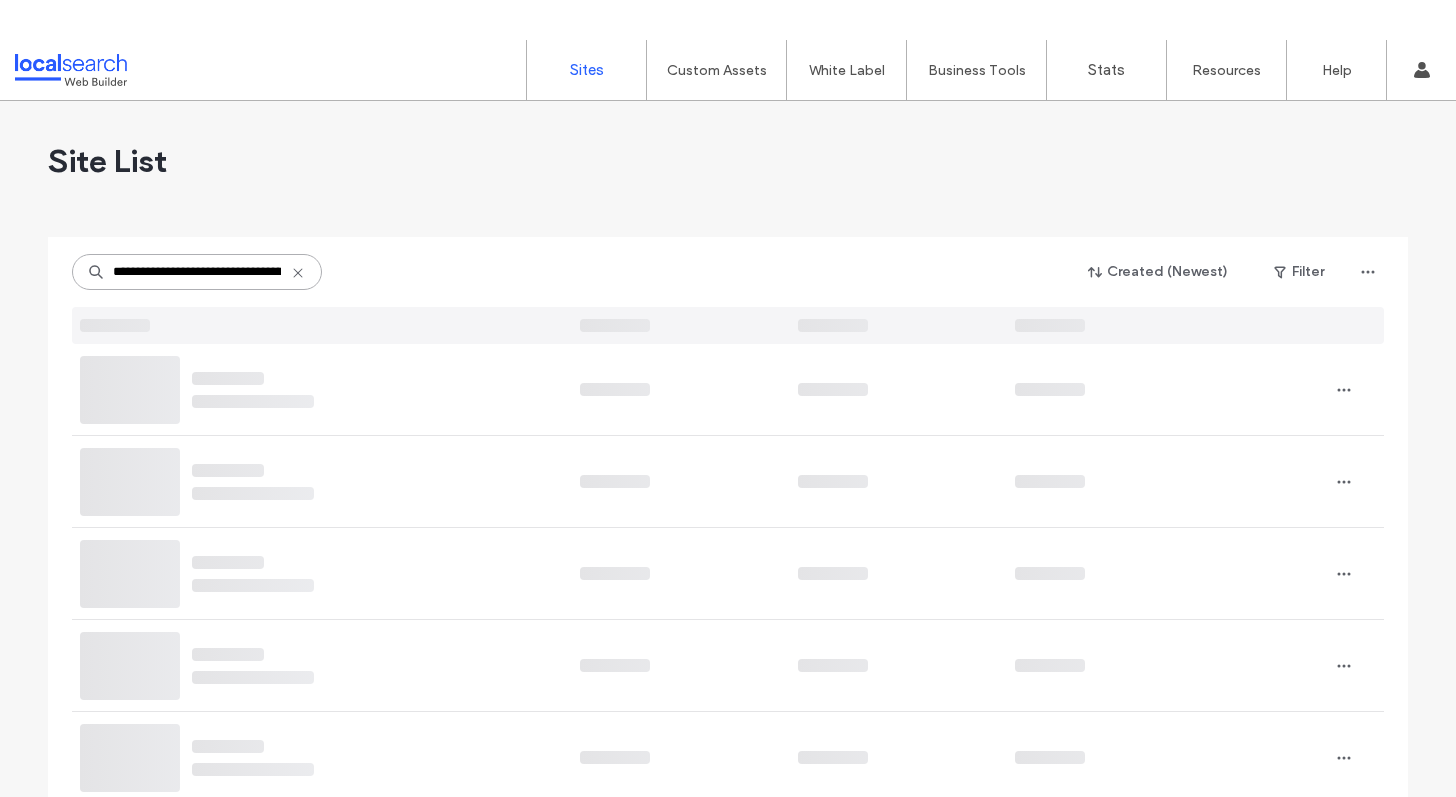 type 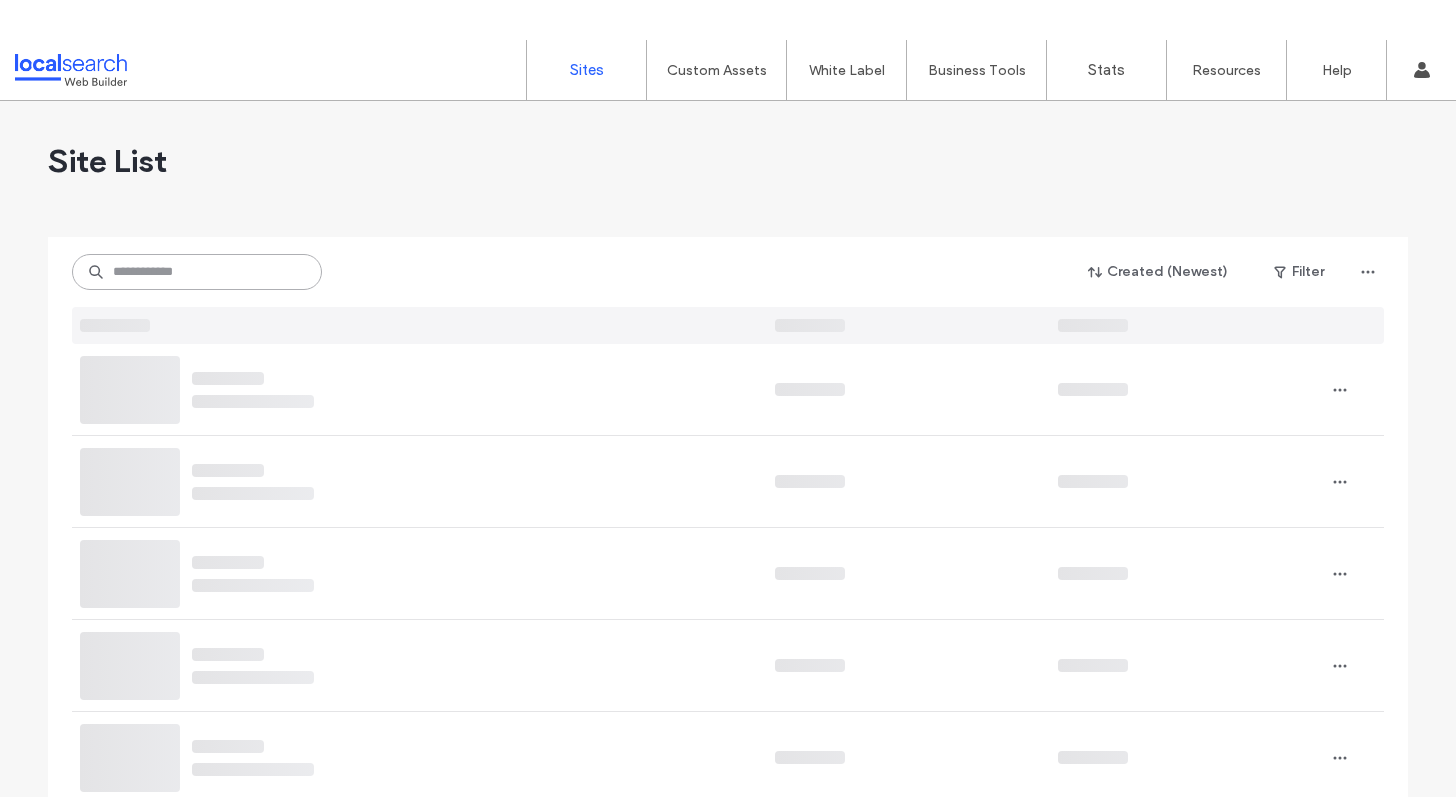scroll, scrollTop: 0, scrollLeft: 0, axis: both 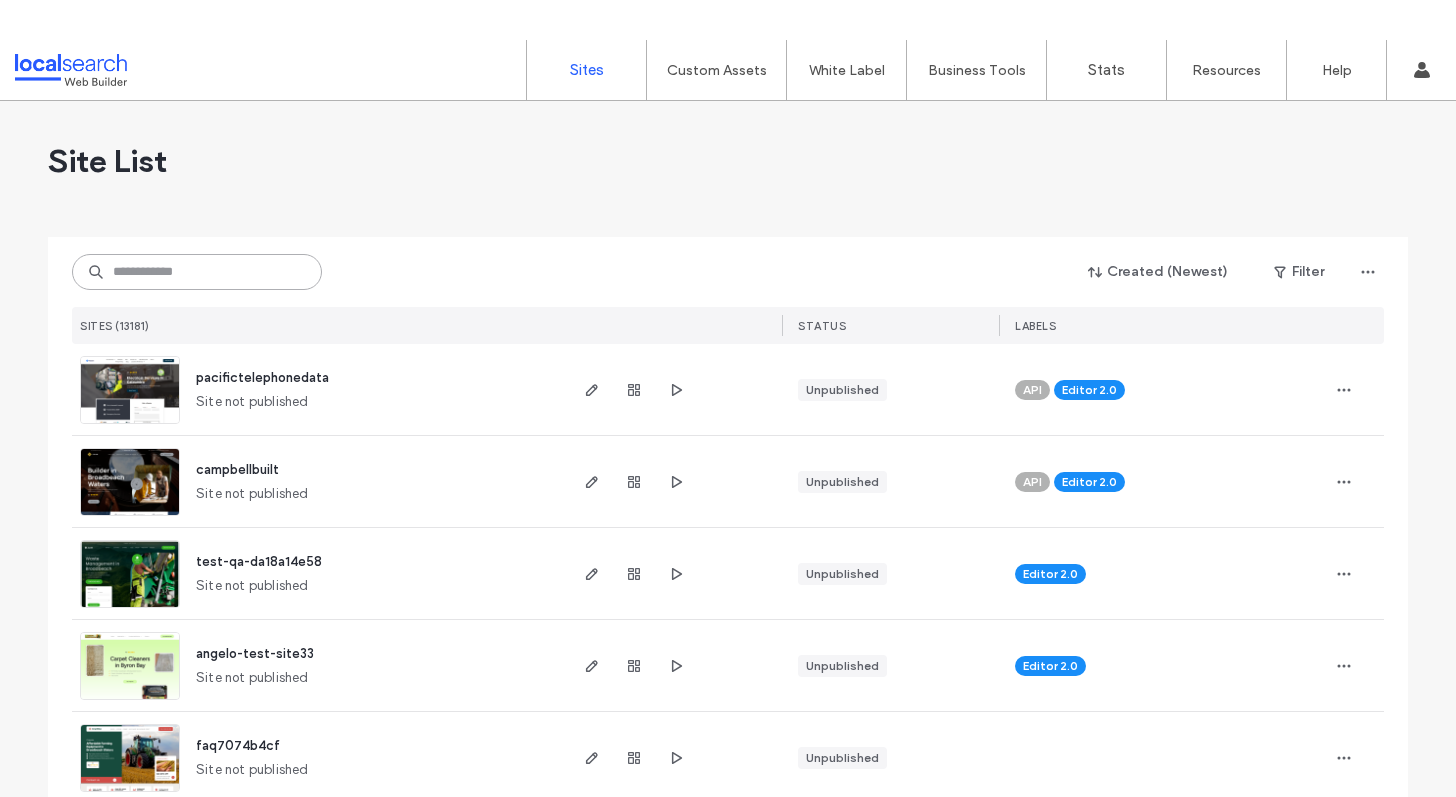 paste on "**********" 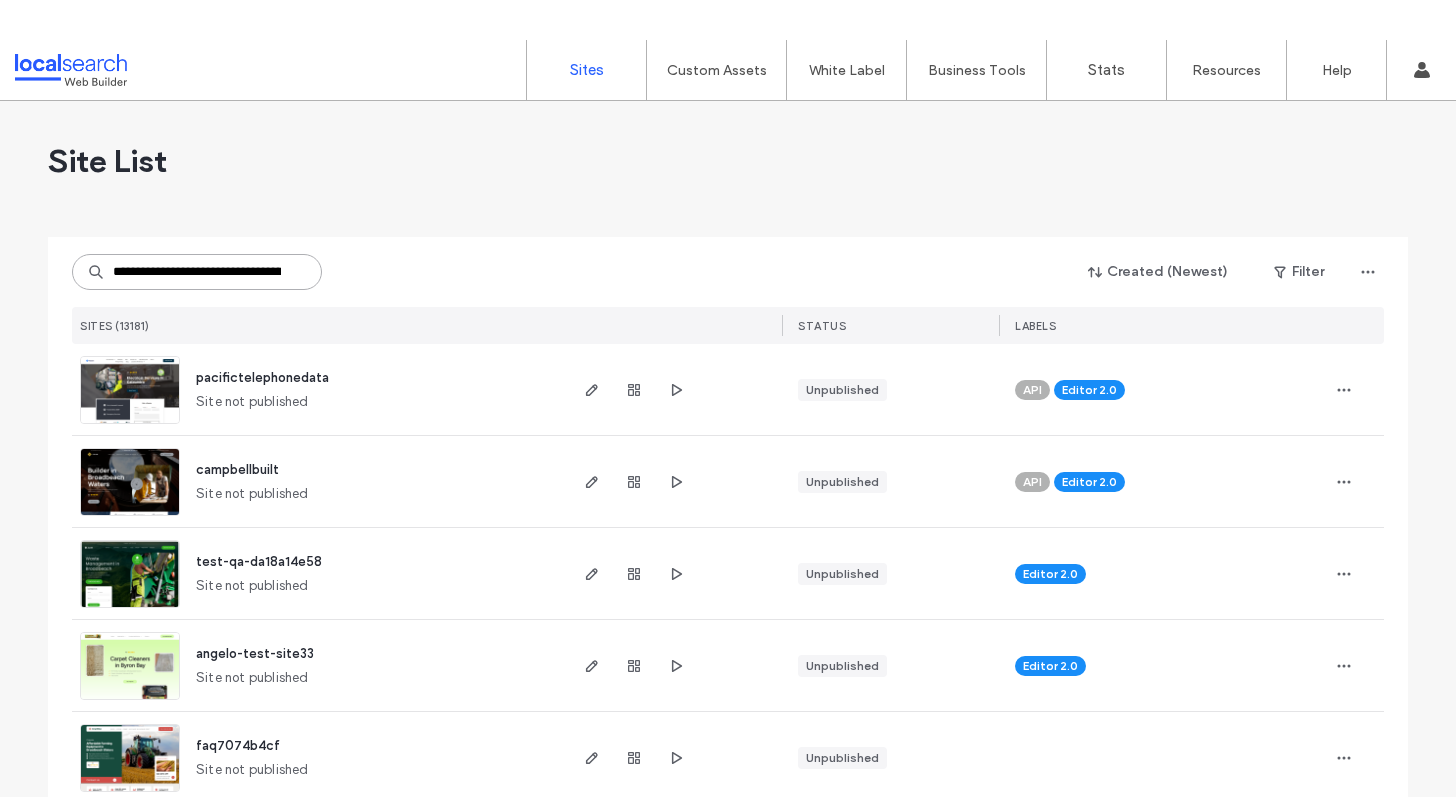 scroll, scrollTop: 0, scrollLeft: 77, axis: horizontal 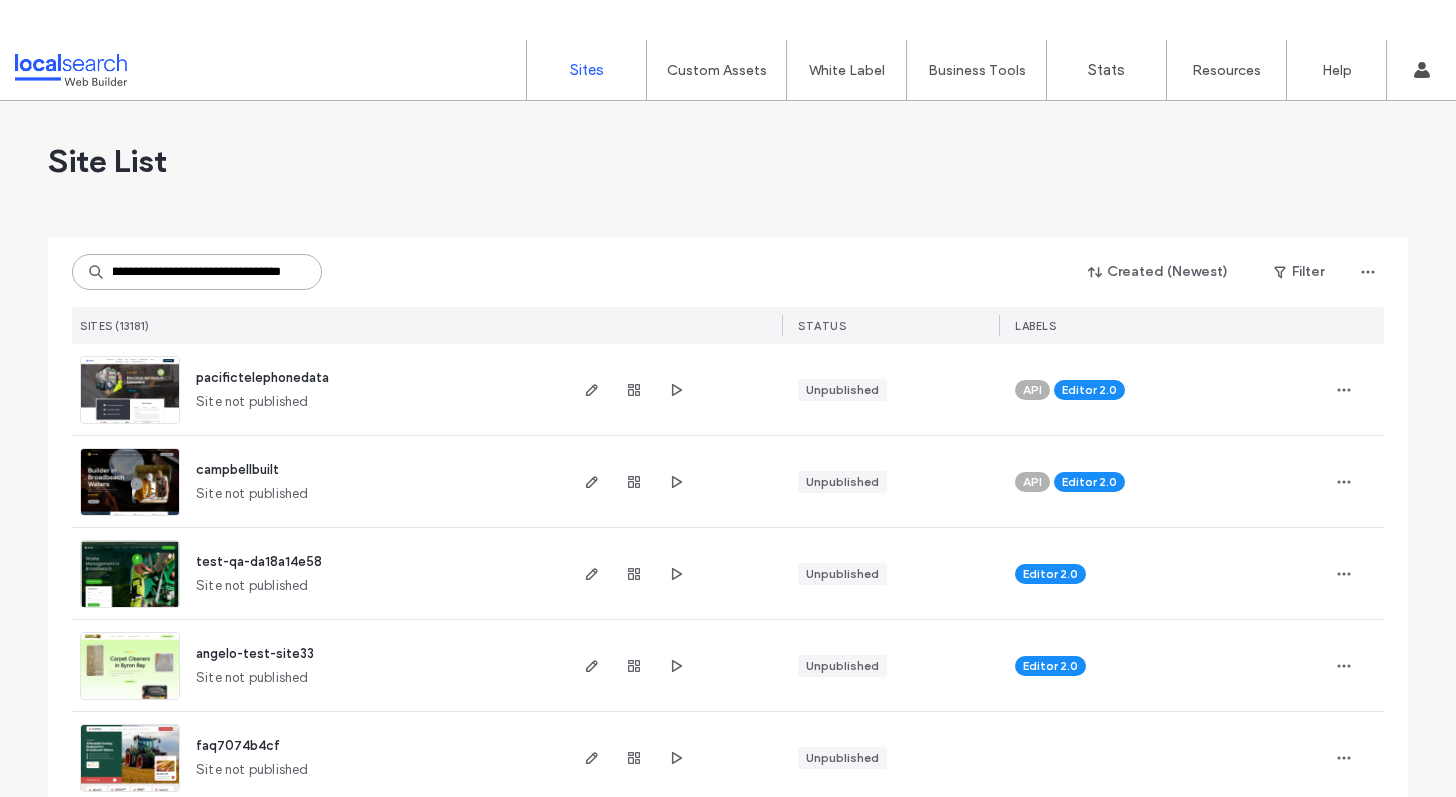 type on "**********" 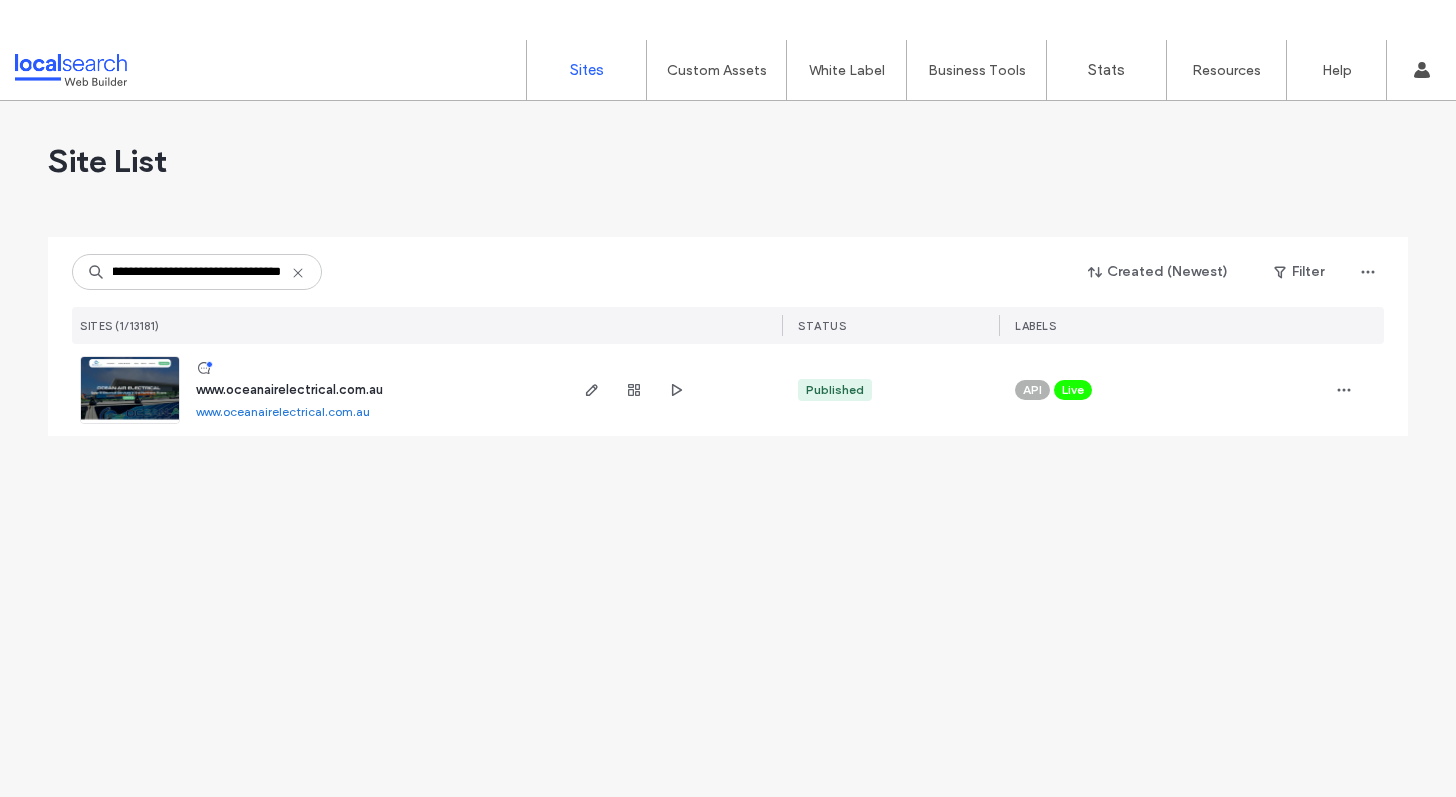 scroll, scrollTop: 0, scrollLeft: 0, axis: both 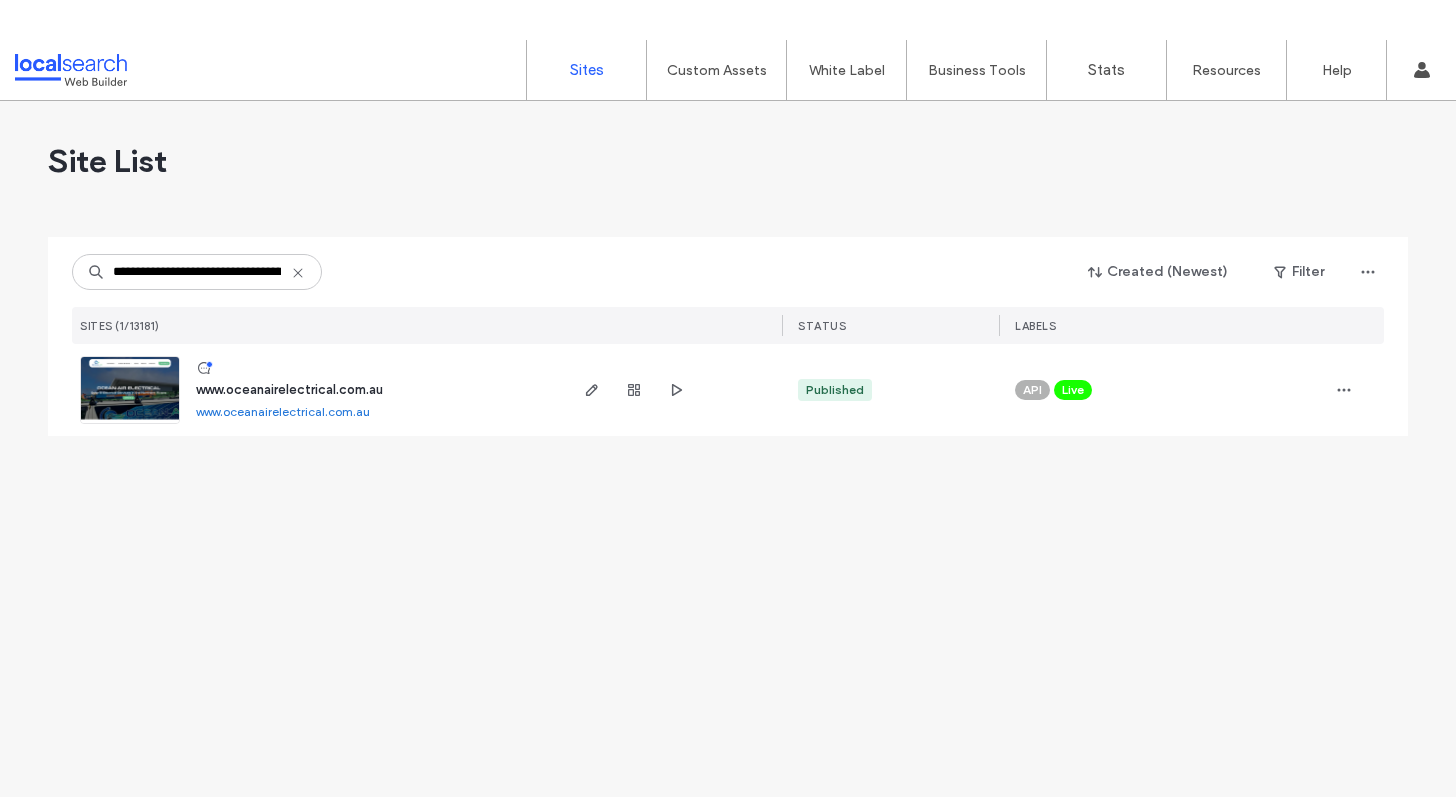 click on "www.oceanairelectrical.com.au" at bounding box center (289, 389) 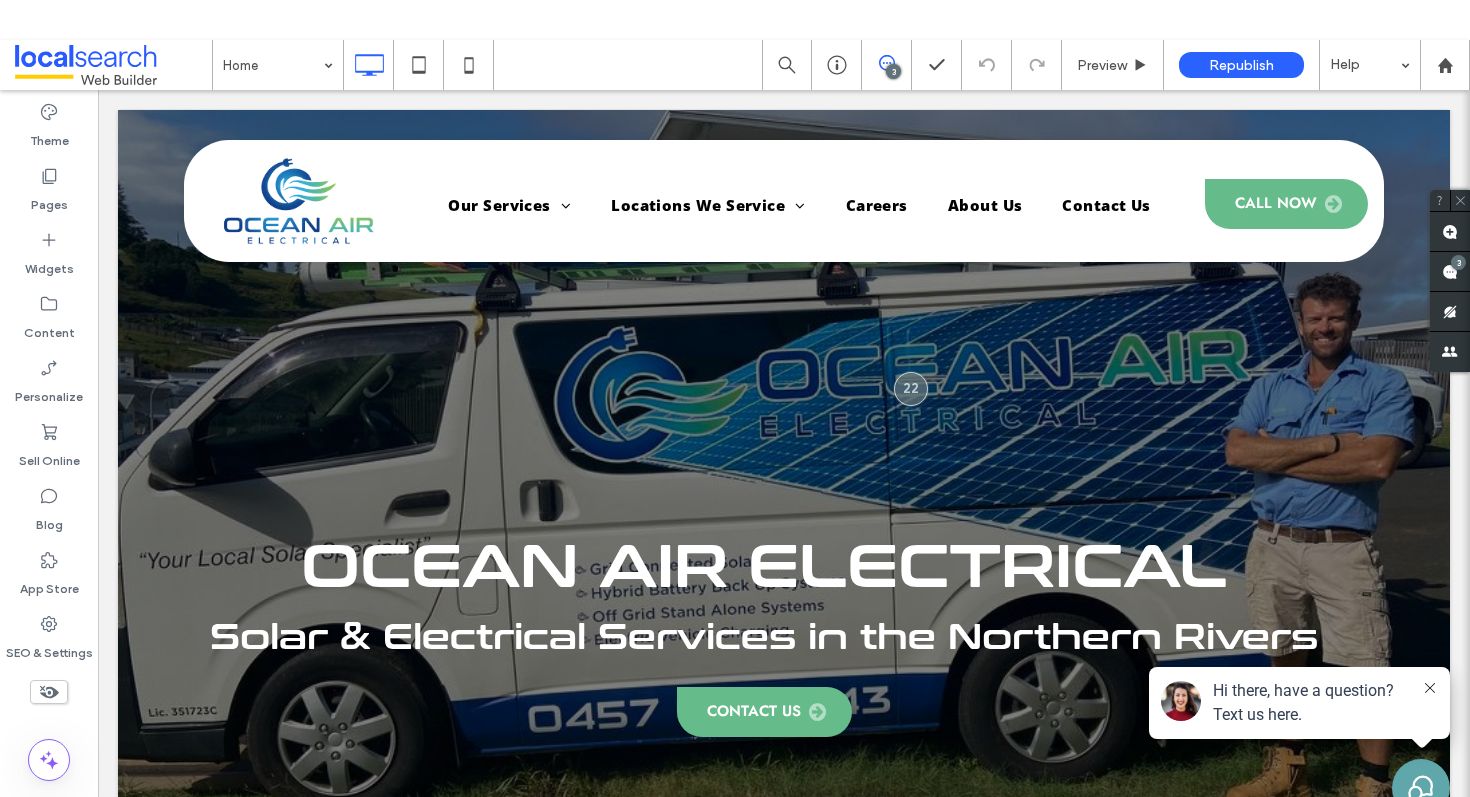 scroll, scrollTop: 0, scrollLeft: 0, axis: both 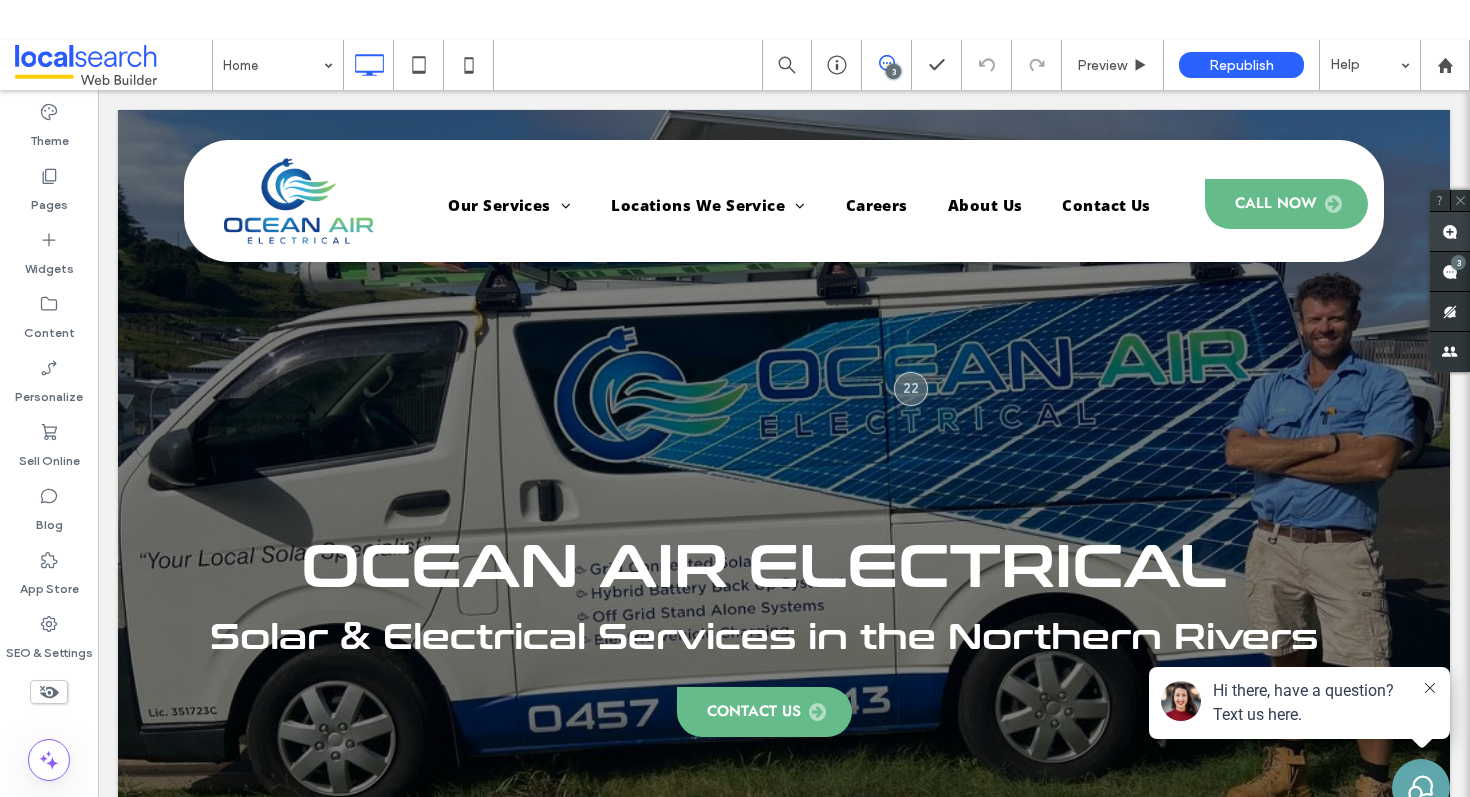 click 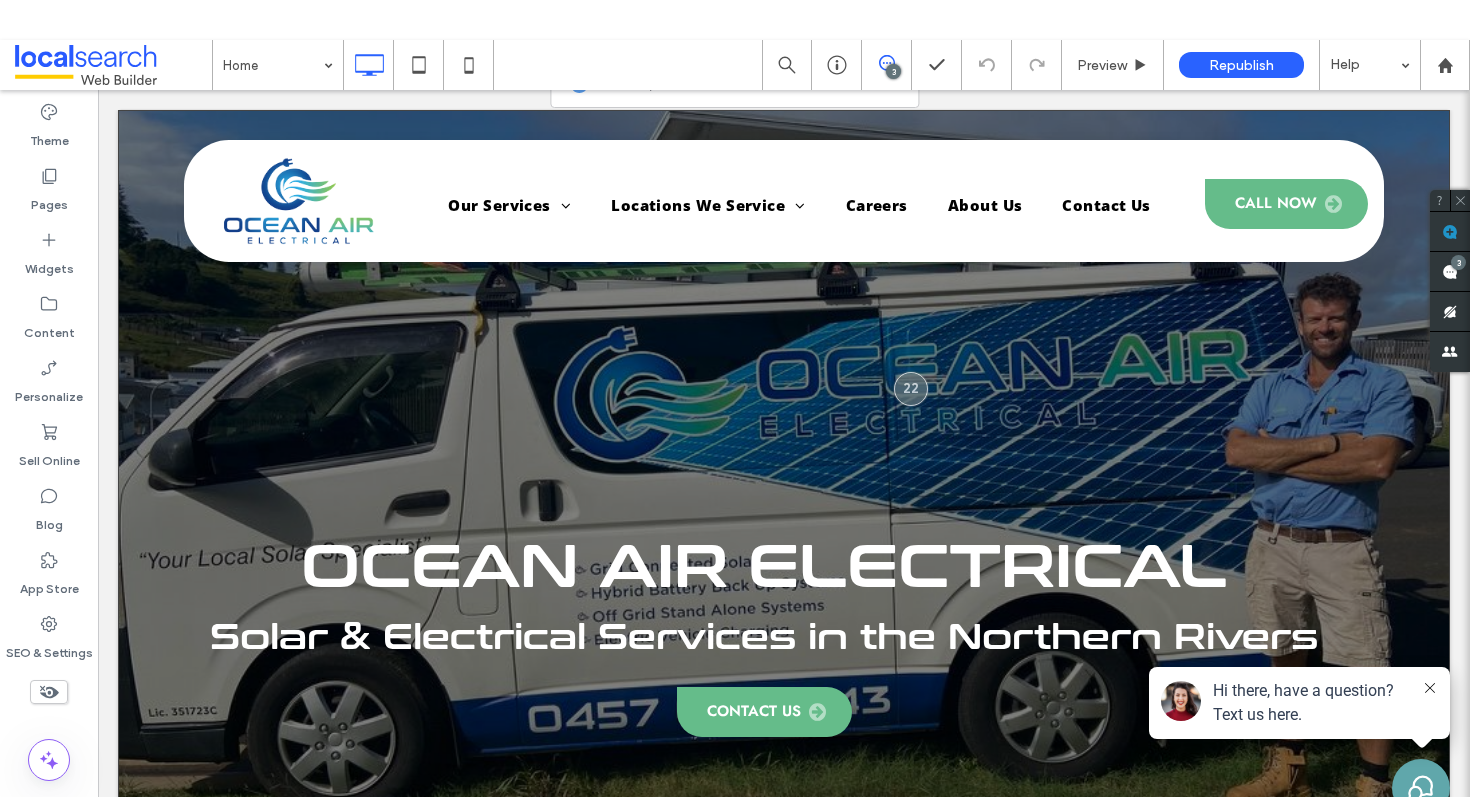 click on "Ocean Air Electrical
Solar & Electrical Services in the Northern Rivers
Contact Us
Click To Paste
Row + Add Section" at bounding box center [784, 568] 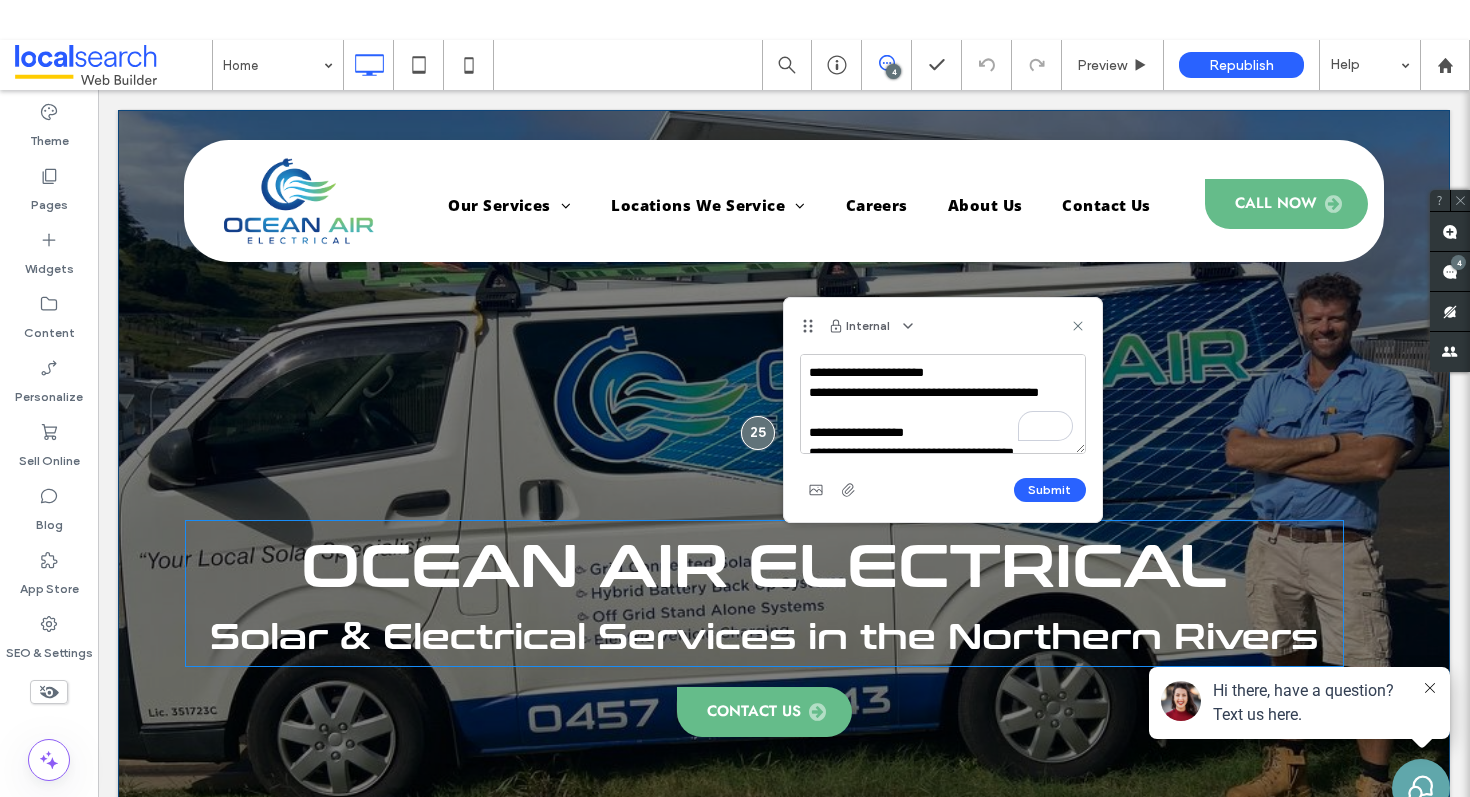 scroll, scrollTop: 528, scrollLeft: 0, axis: vertical 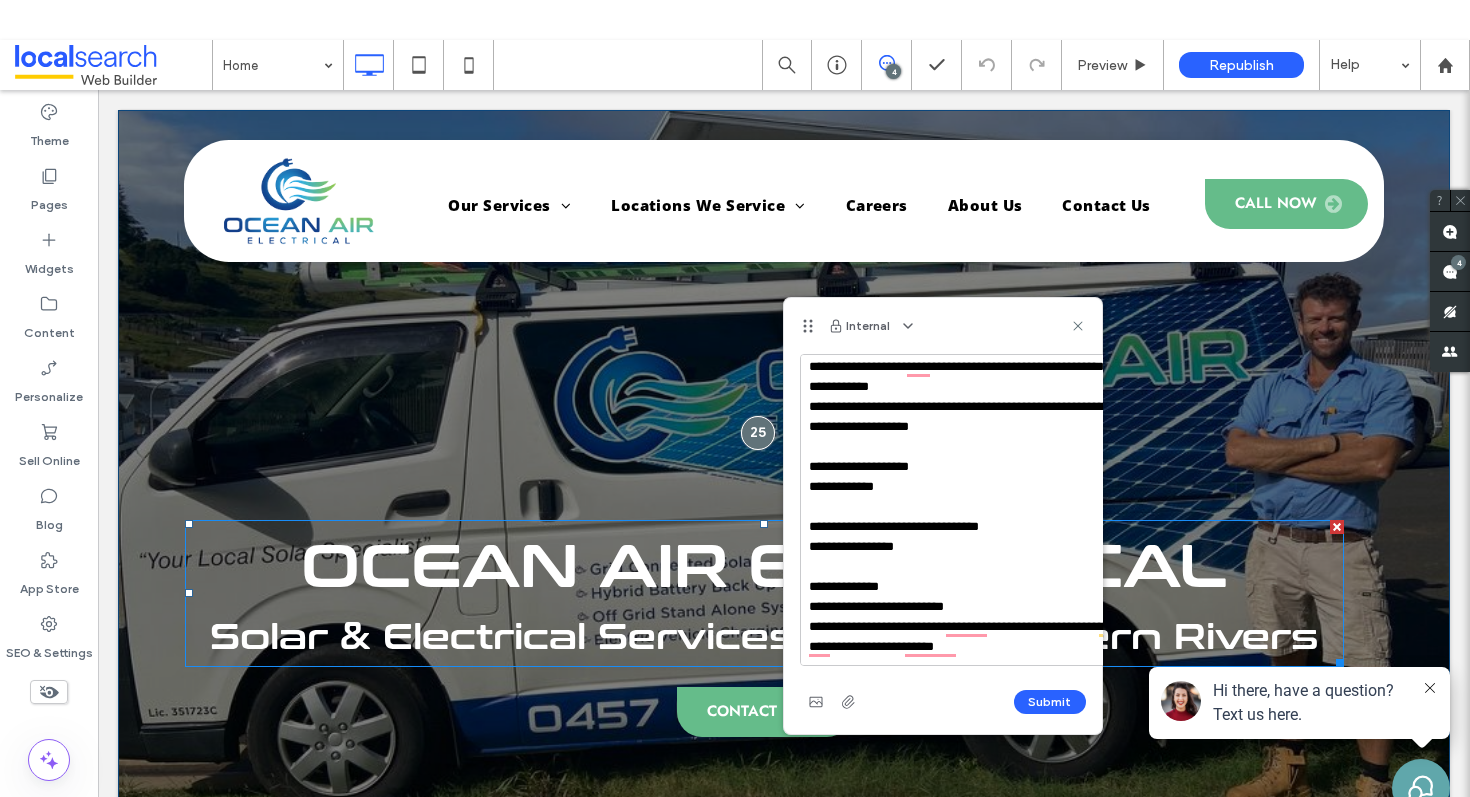 drag, startPoint x: 1179, startPoint y: 536, endPoint x: 1126, endPoint y: 656, distance: 131.18307 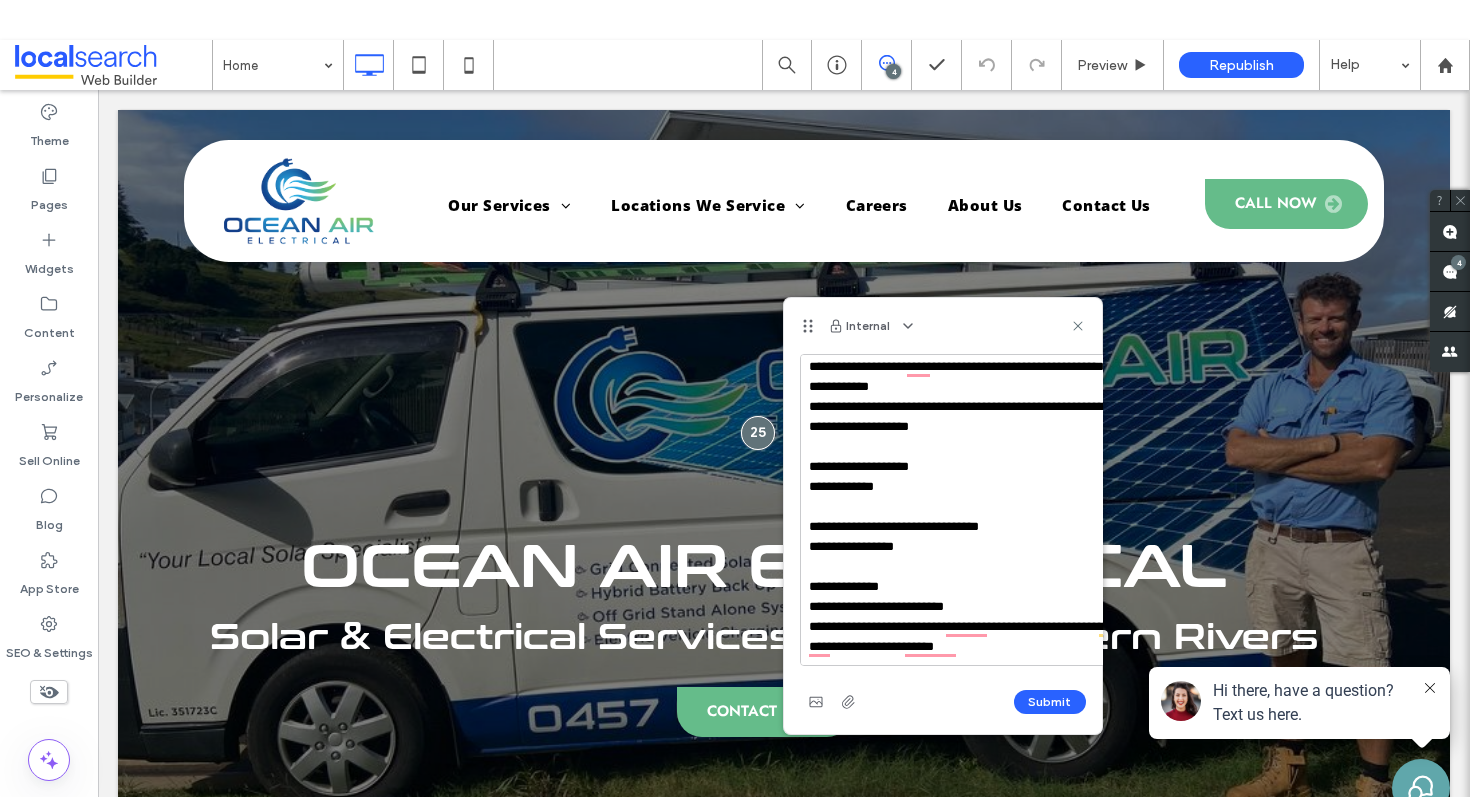 scroll, scrollTop: 63, scrollLeft: 0, axis: vertical 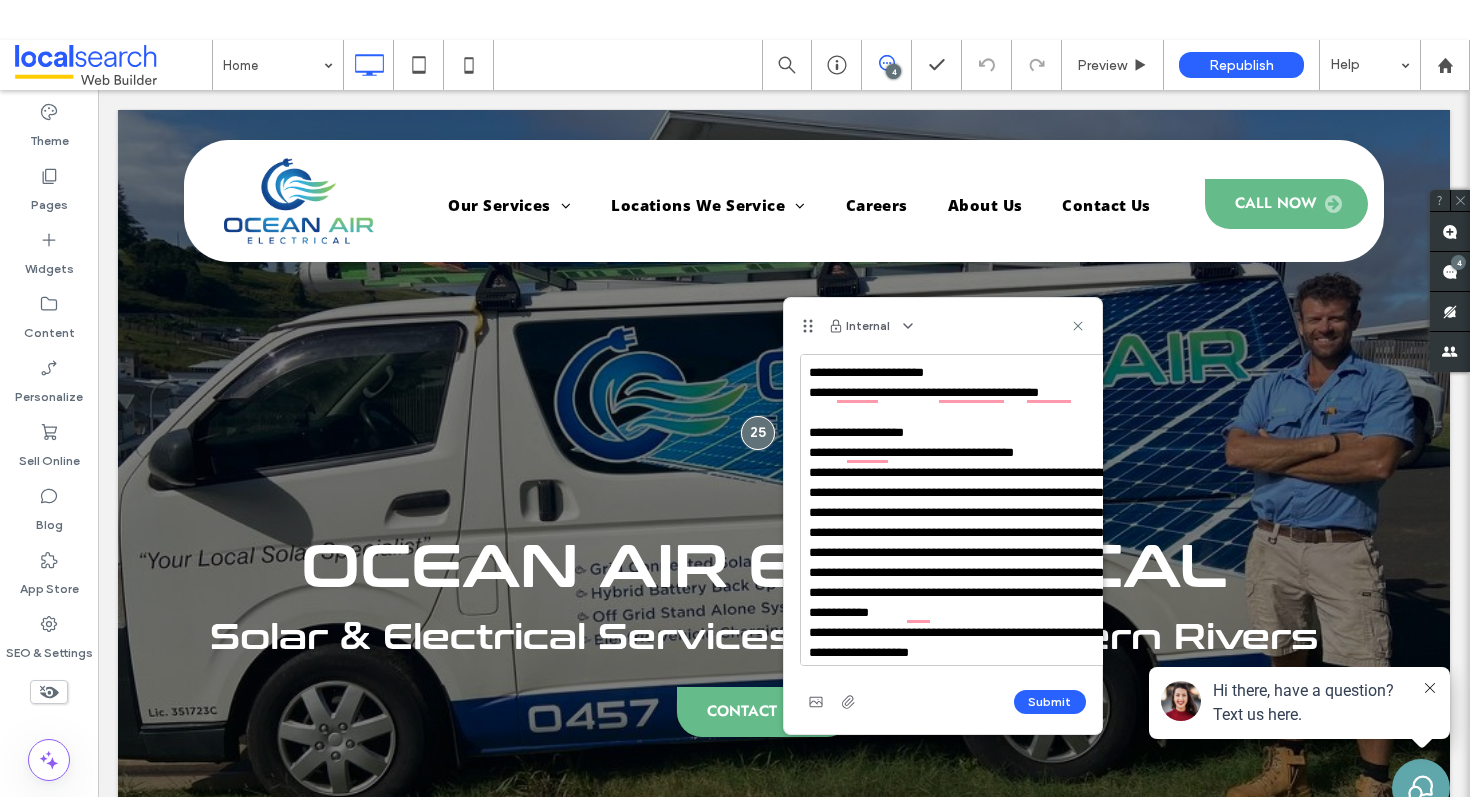 click on "**********" at bounding box center (966, 510) 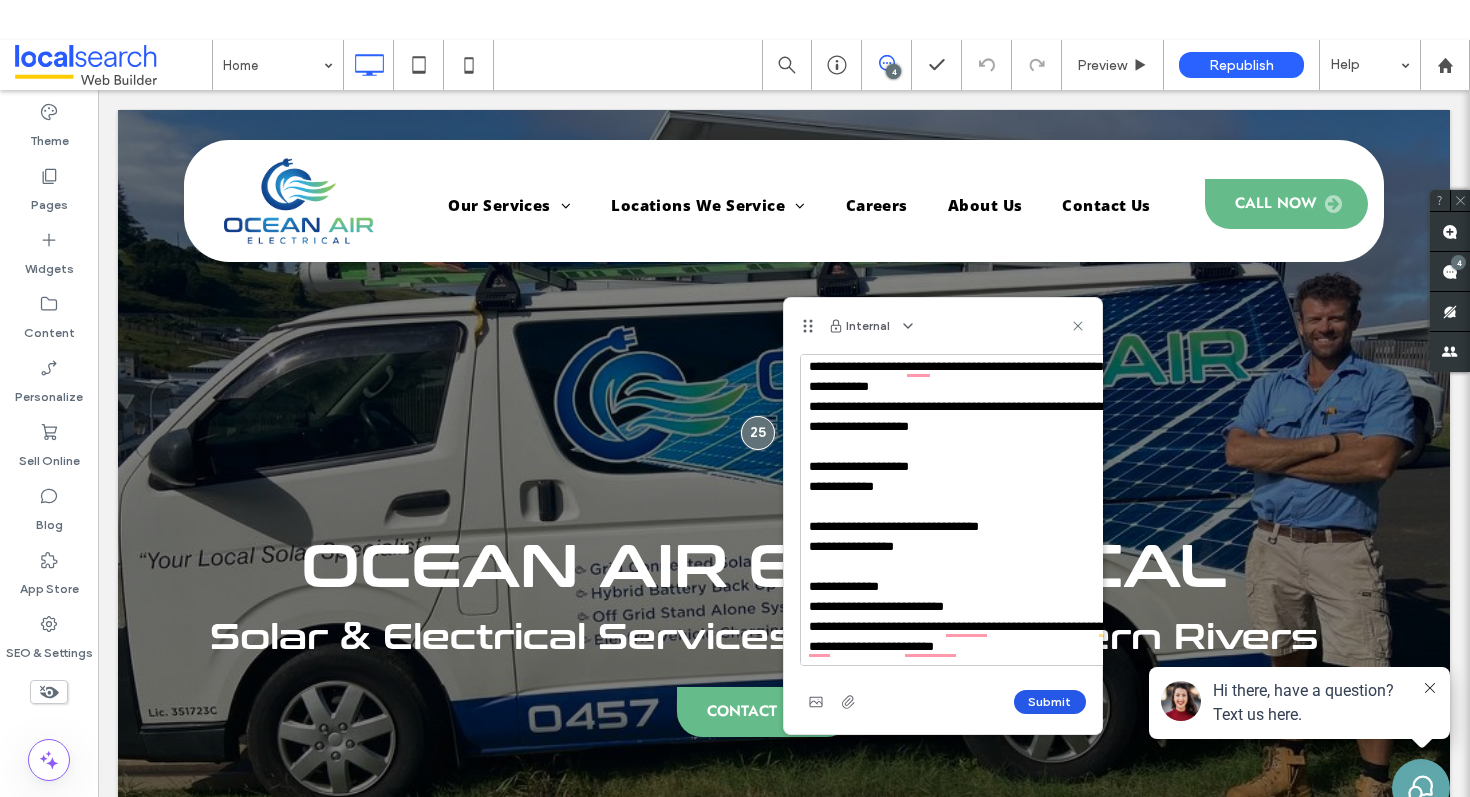 type on "**********" 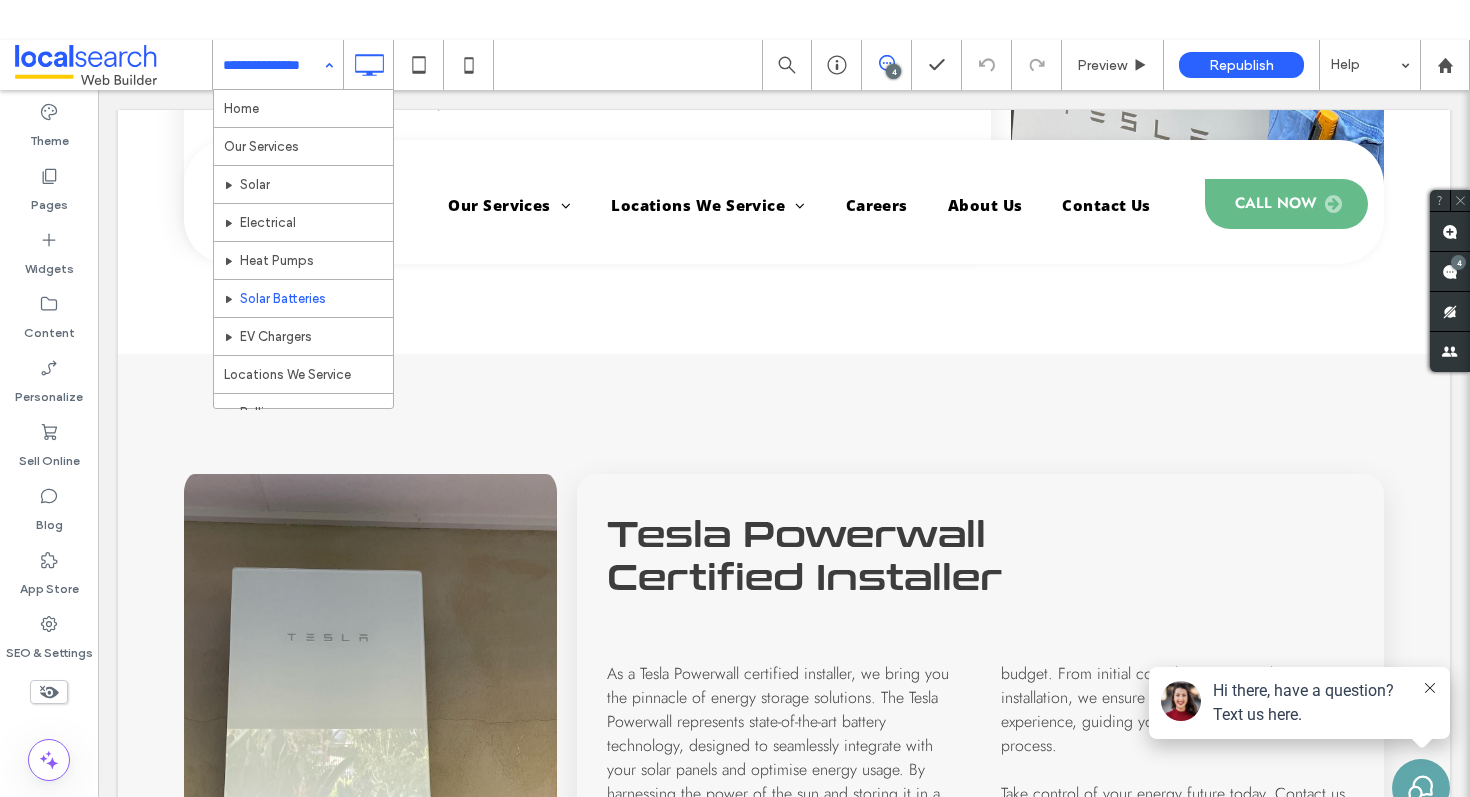 scroll, scrollTop: 1516, scrollLeft: 0, axis: vertical 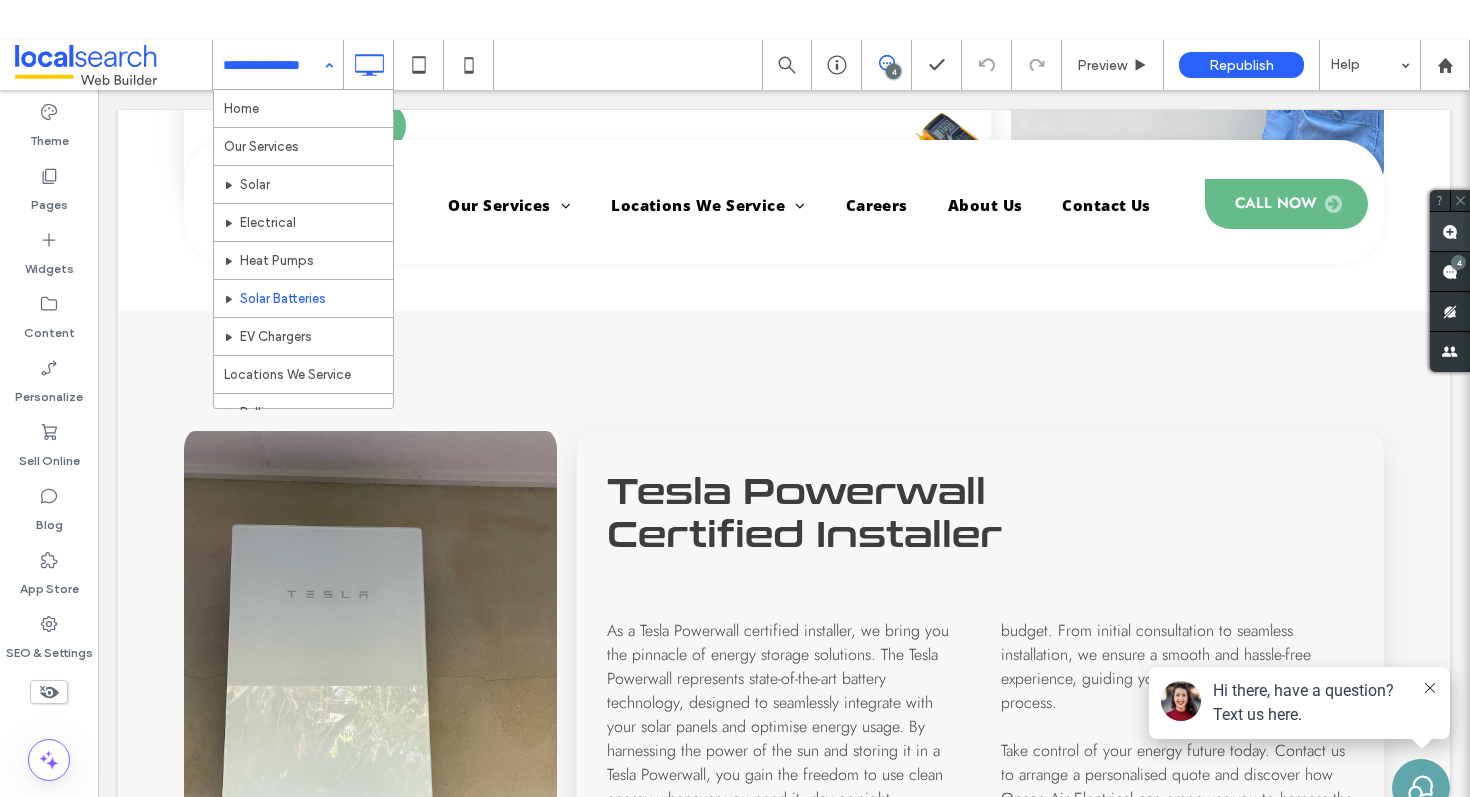 click 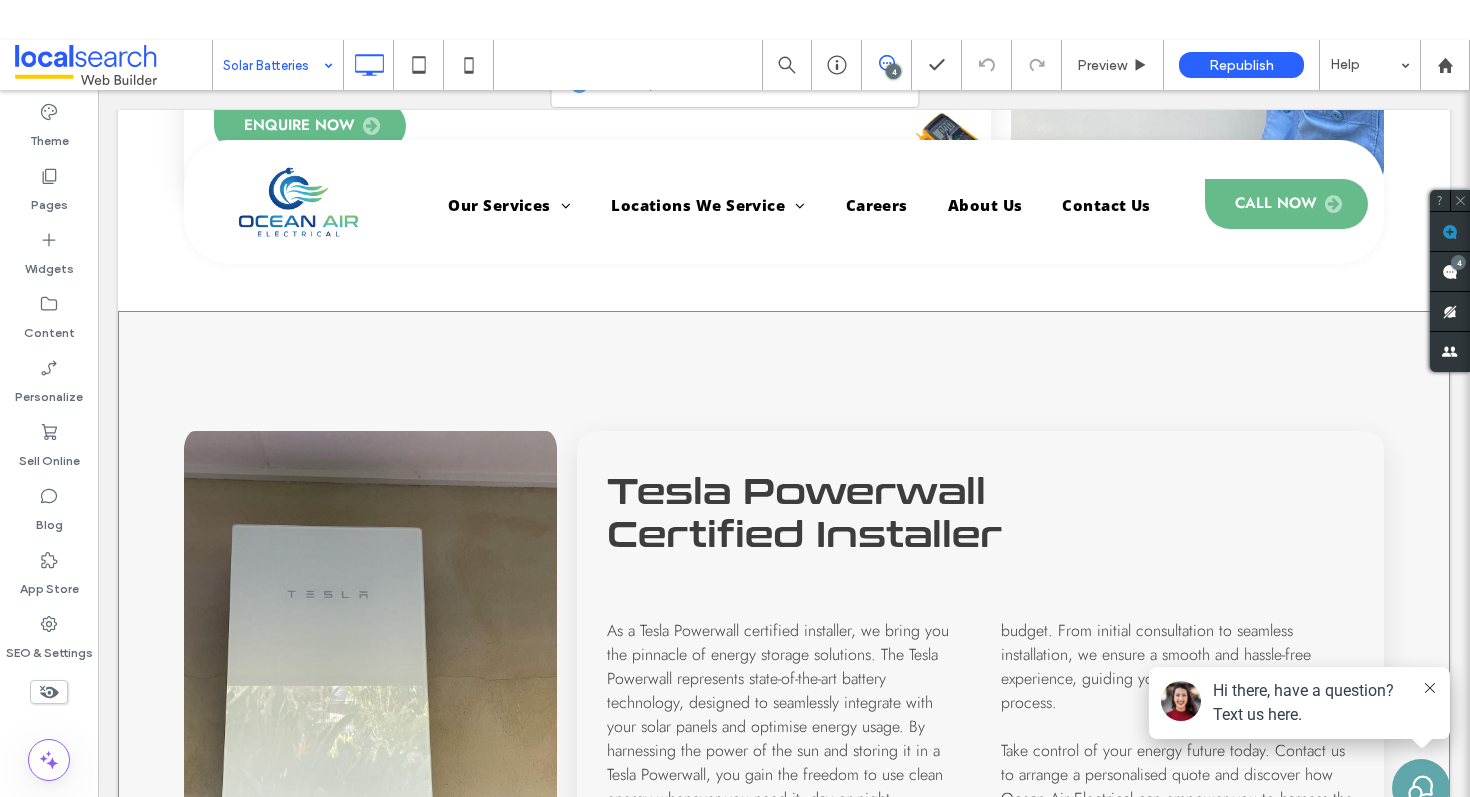 click on "Click To Paste
Tesla Powerwall Certified Installer
As a Tesla Powerwall certified installer, we bring you the pinnacle of energy storage solutions. The Tesla Powerwall represents state-of-the-art battery technology, designed to seamlessly integrate with your solar panels and optimise energy usage. By harnessing the power of the sun and storing it in a Tesla Powerwall, you gain the freedom to use clean energy whenever you need it, day or night. Our team of experts is ready to work closely with you to design and install a customised solar and battery system that perfectly suits your energy needs and budget. From initial consultation to seamless installation, we ensure a smooth and hassle-free experience, guiding you through every step of the process.
Get in Touch
Click To Paste
Row + Add Section" at bounding box center [784, 738] 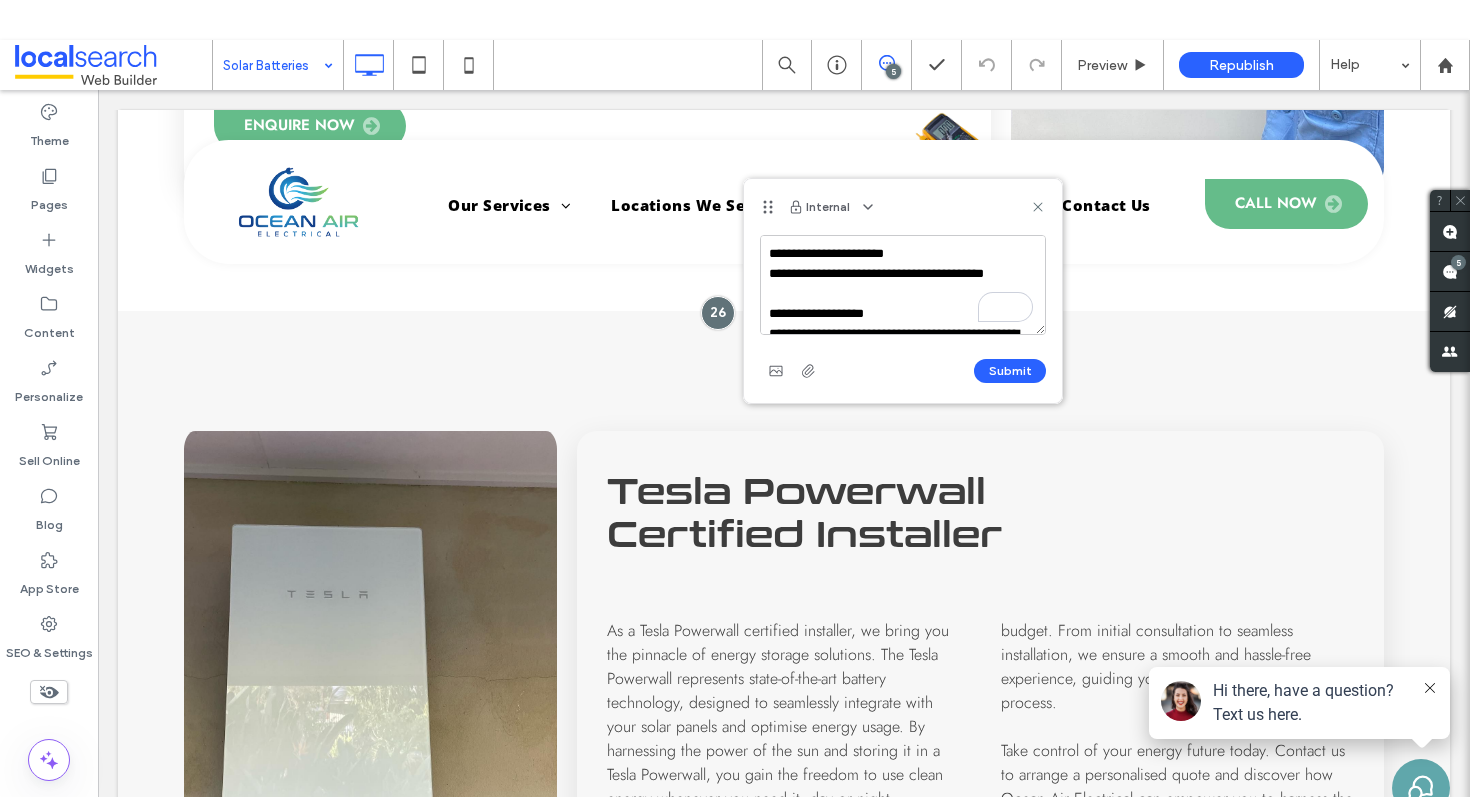 scroll, scrollTop: 568, scrollLeft: 0, axis: vertical 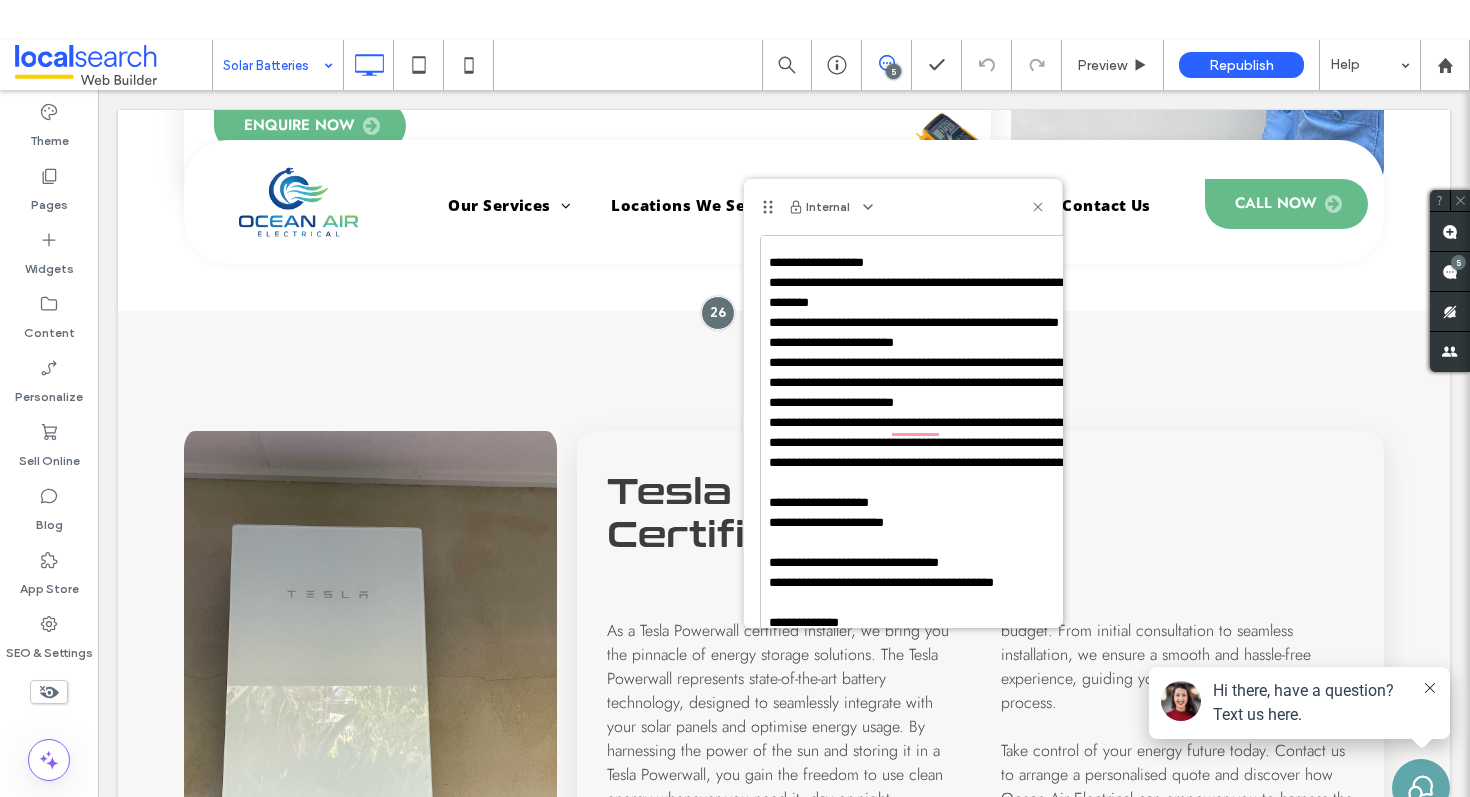 drag, startPoint x: 1138, startPoint y: 420, endPoint x: 1253, endPoint y: 672, distance: 277 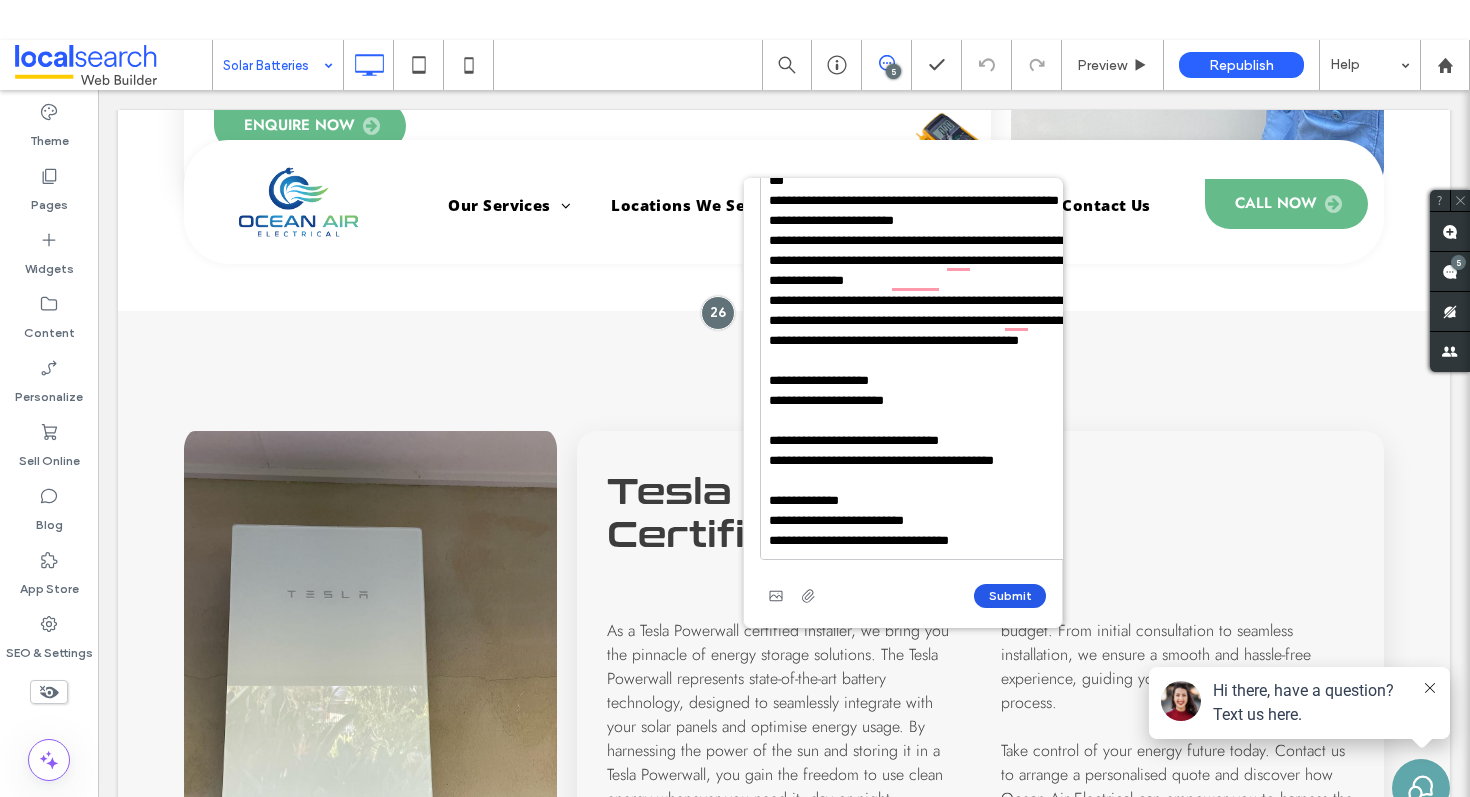 type on "**********" 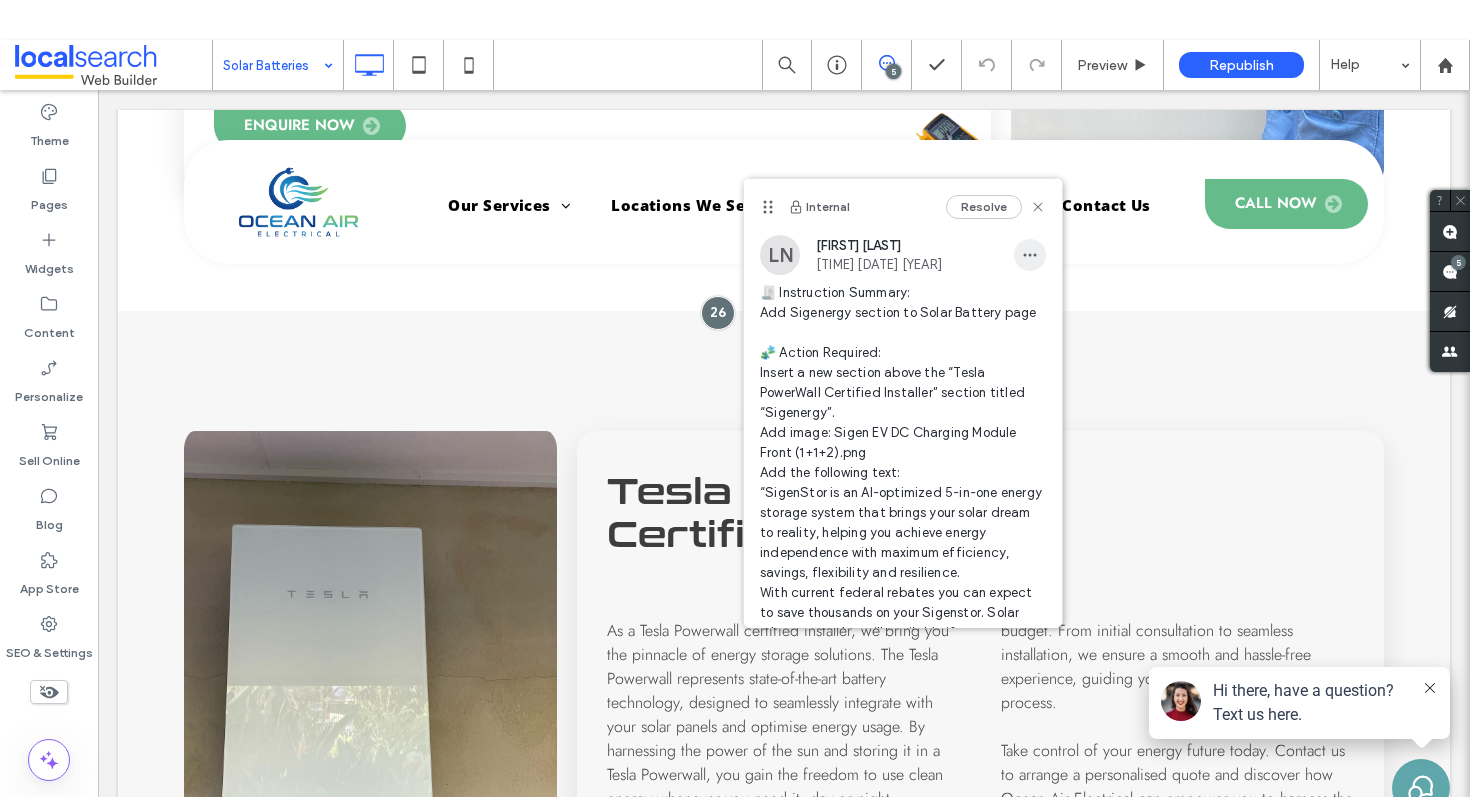 click at bounding box center (1030, 255) 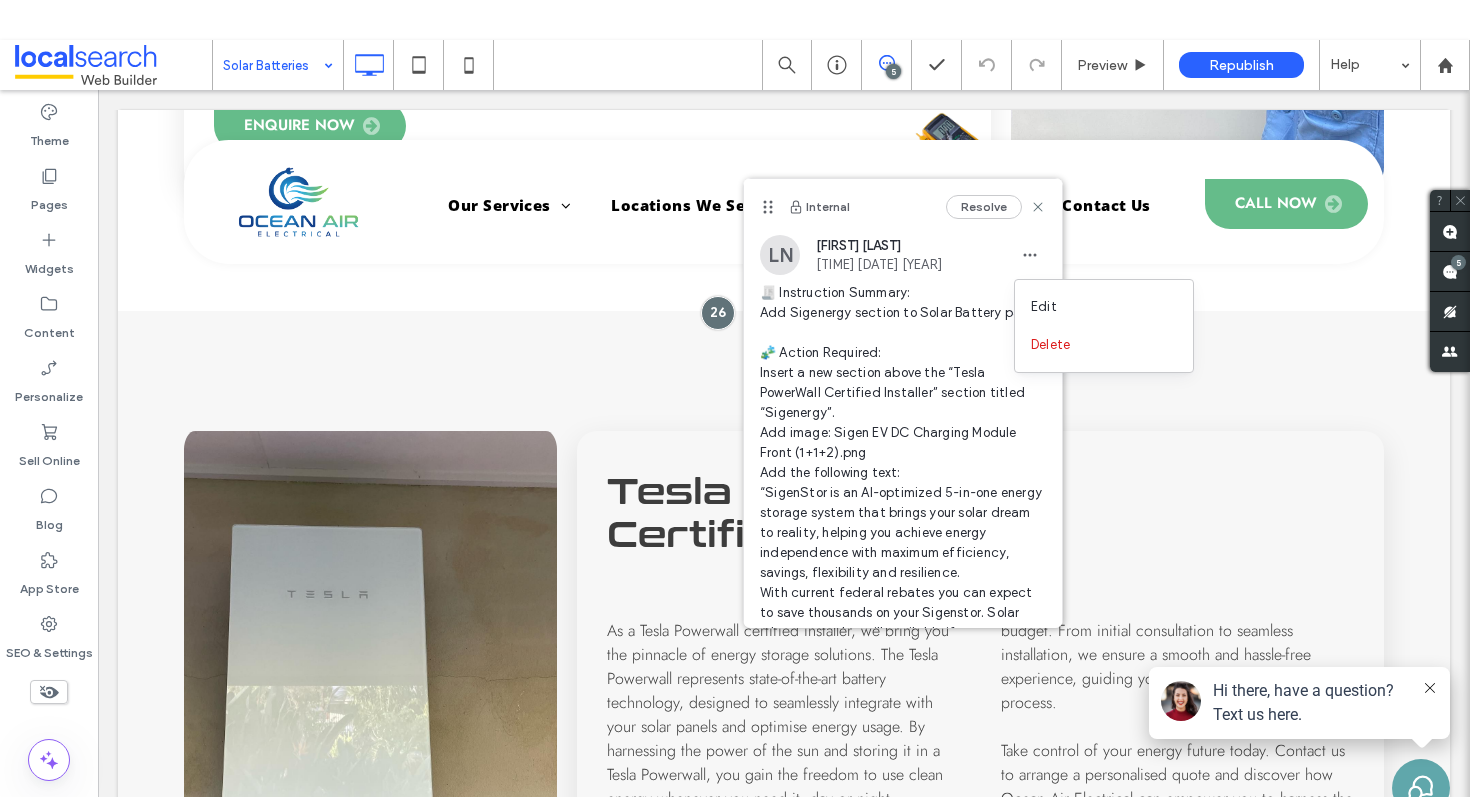 click on "🧾 Instruction Summary:
Add Sigenergy section to Solar Battery page
🧩 Action Required:
Insert a new section above the “Tesla PowerWall Certified Installer” section titled “Sigenergy”.
Add image: Sigen EV DC Charging Module Front (1+1+2).png
Add the following text:
“SigenStor is an AI-optimized 5-in-one energy storage system that brings your solar dream to reality, helping you achieve energy independence with maximum efficiency, savings, flexibility and resilience.
With current federal rebates you can expect to save thousands on your Sigenstor. Solar rebates are also still available if you want to increase your solar capacity, max out your battery storage and say goodbye to electricity bills forever.”
🗂️ Scope of Change:
Solar Battery page only
🖼️ Assets or References Provided:
Sigen EV DC Charging Module Front (1+1+2).png
✅ QA Criteria:
Check across breakpoints.
Check Alt Text — for uploaded image." at bounding box center (903, 603) 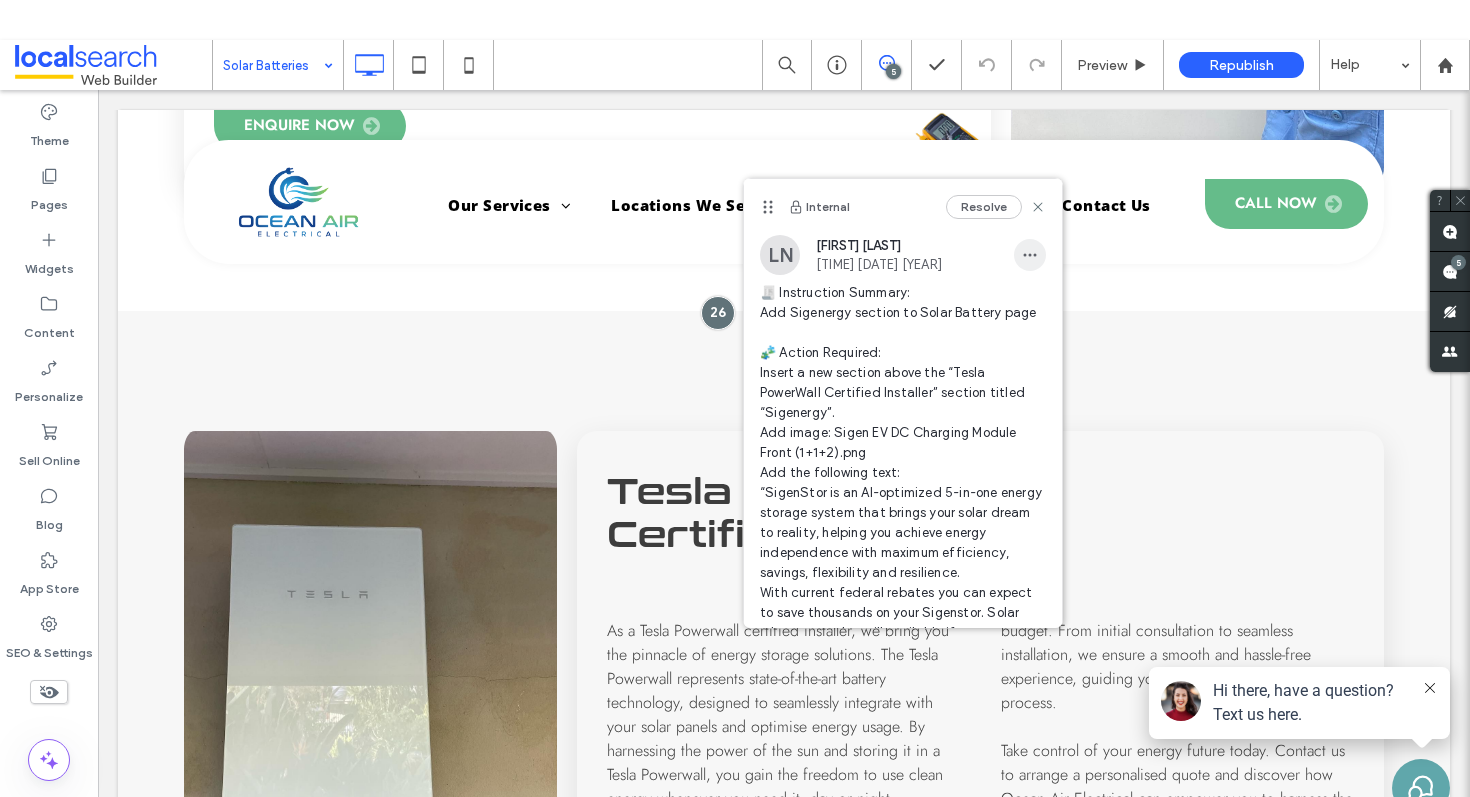 click 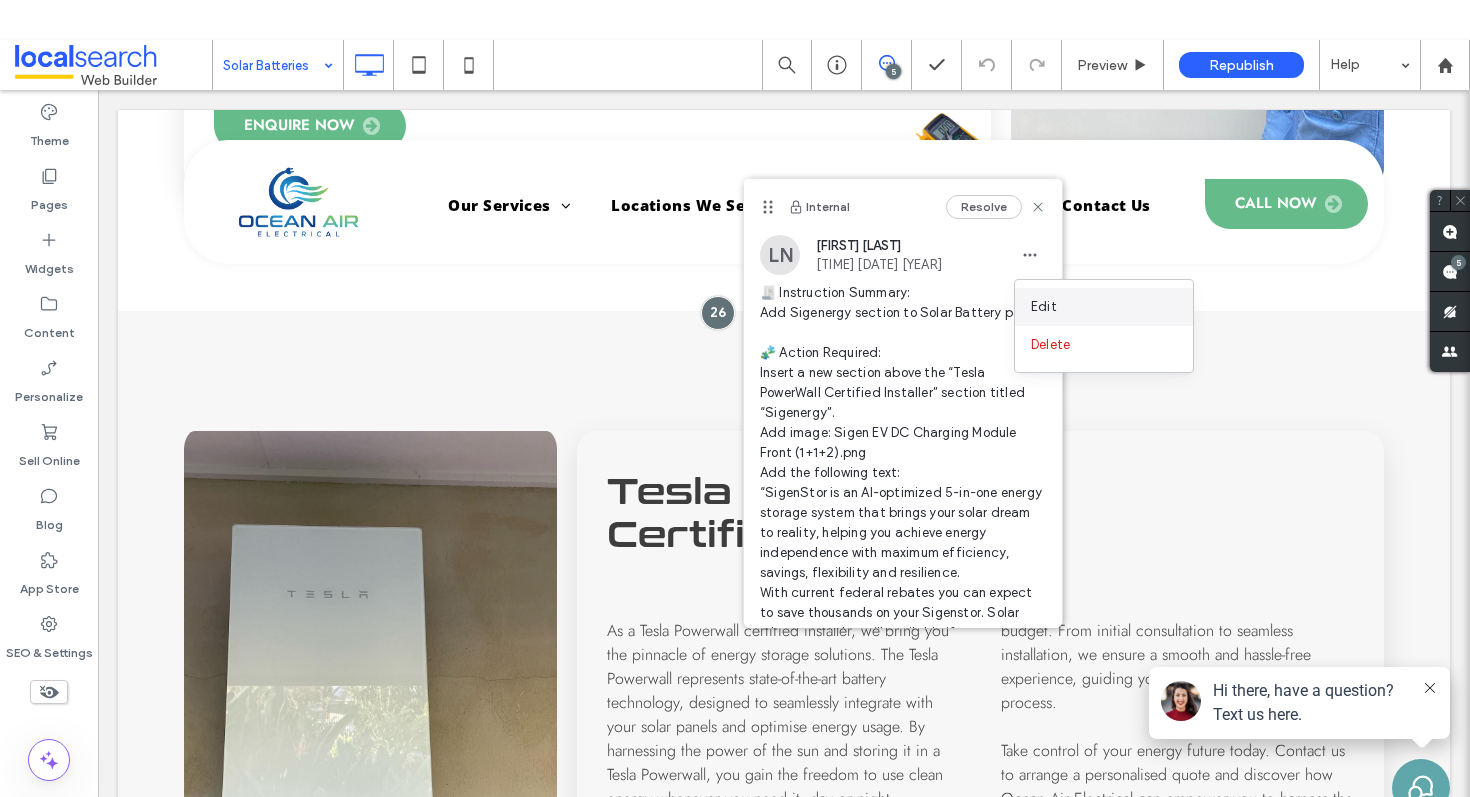 click on "Edit" at bounding box center [1104, 307] 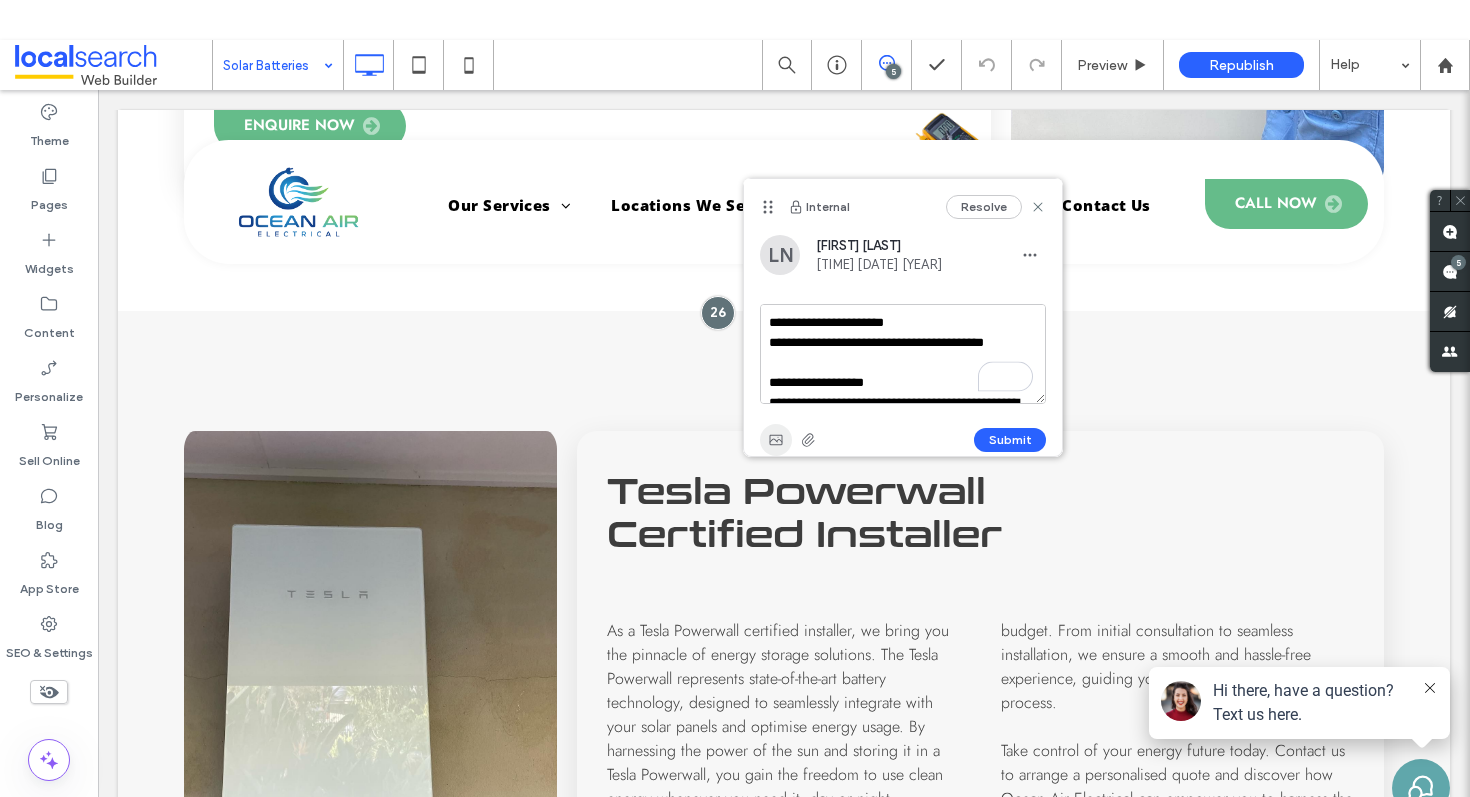 click 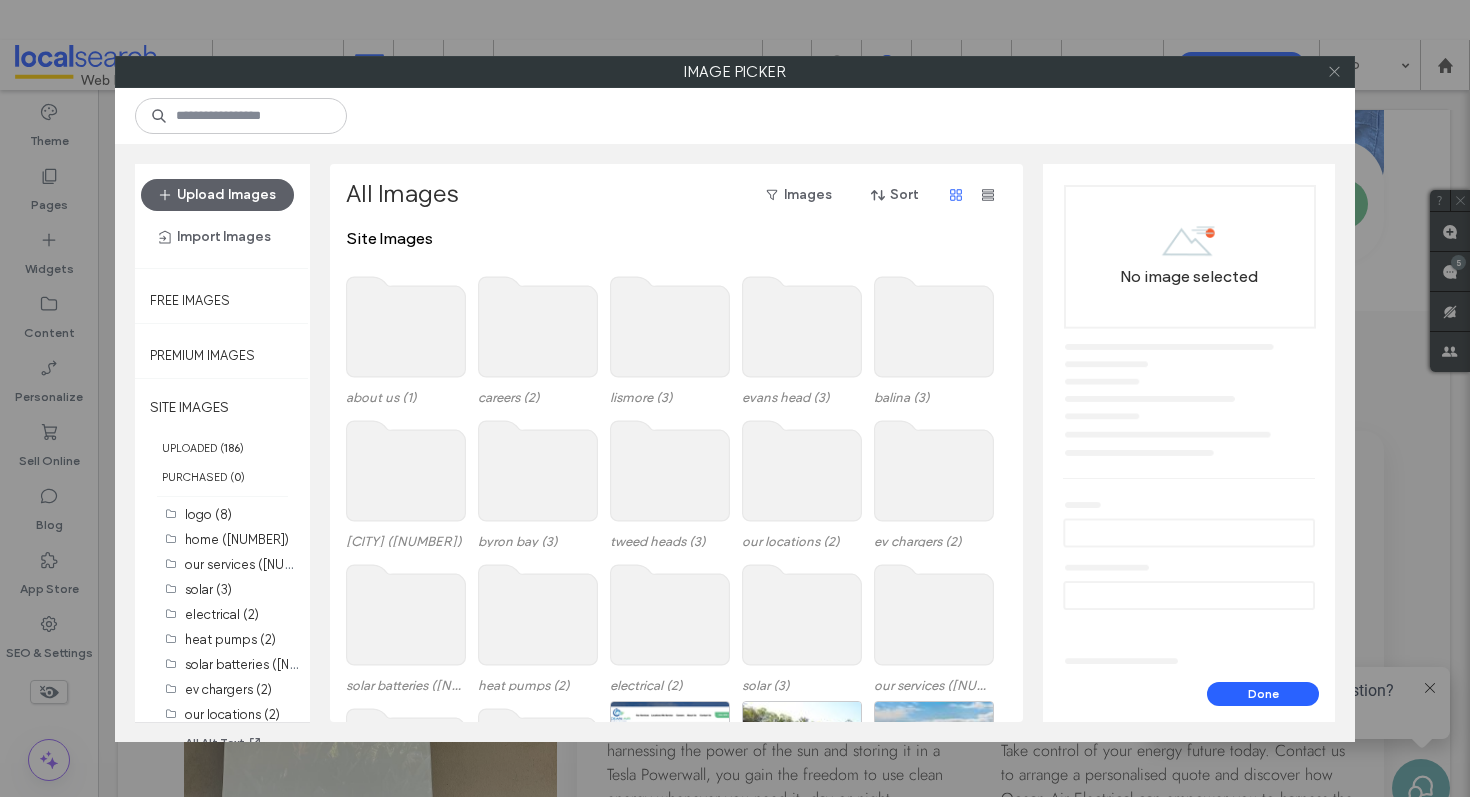 click 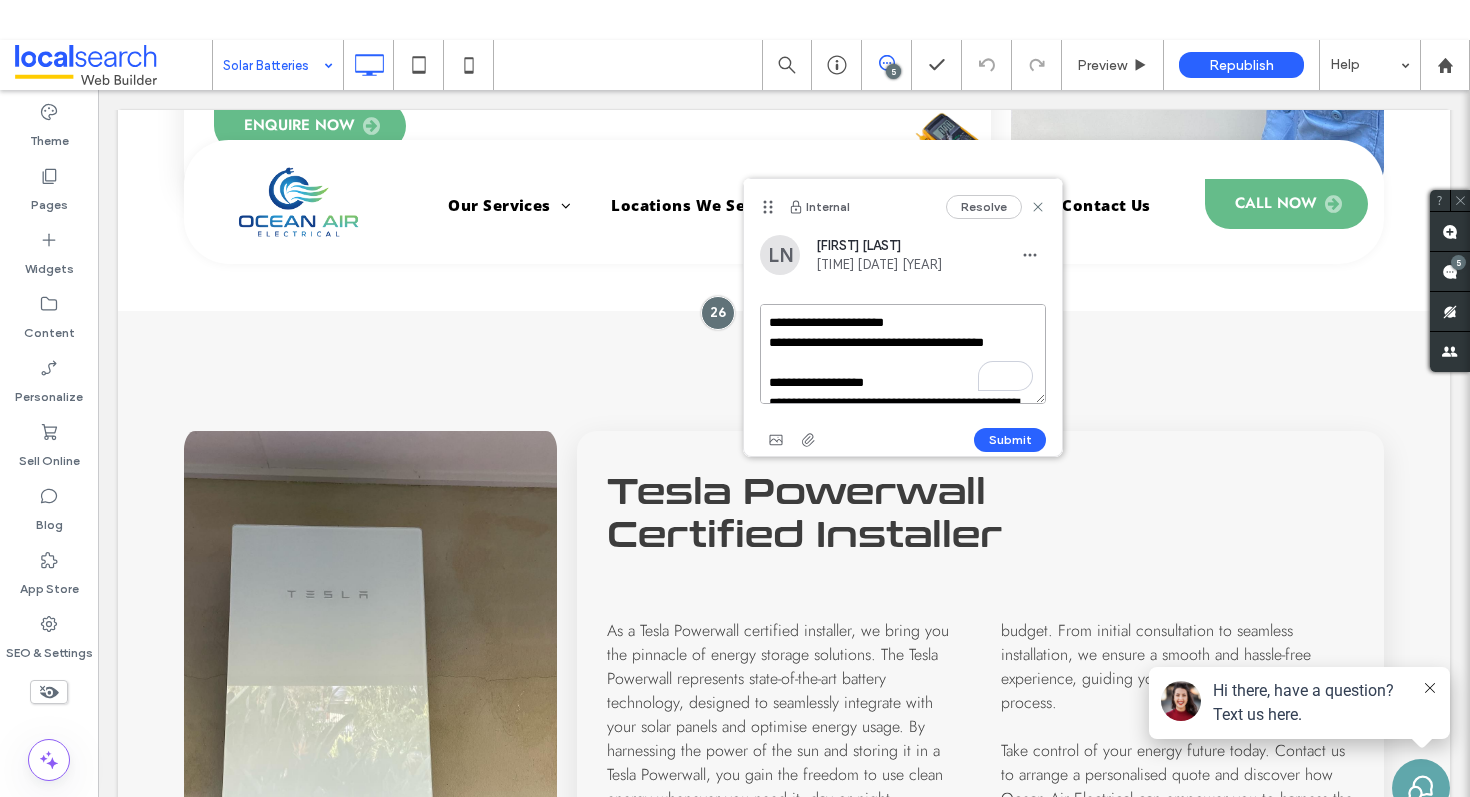 click on "**********" at bounding box center [903, 354] 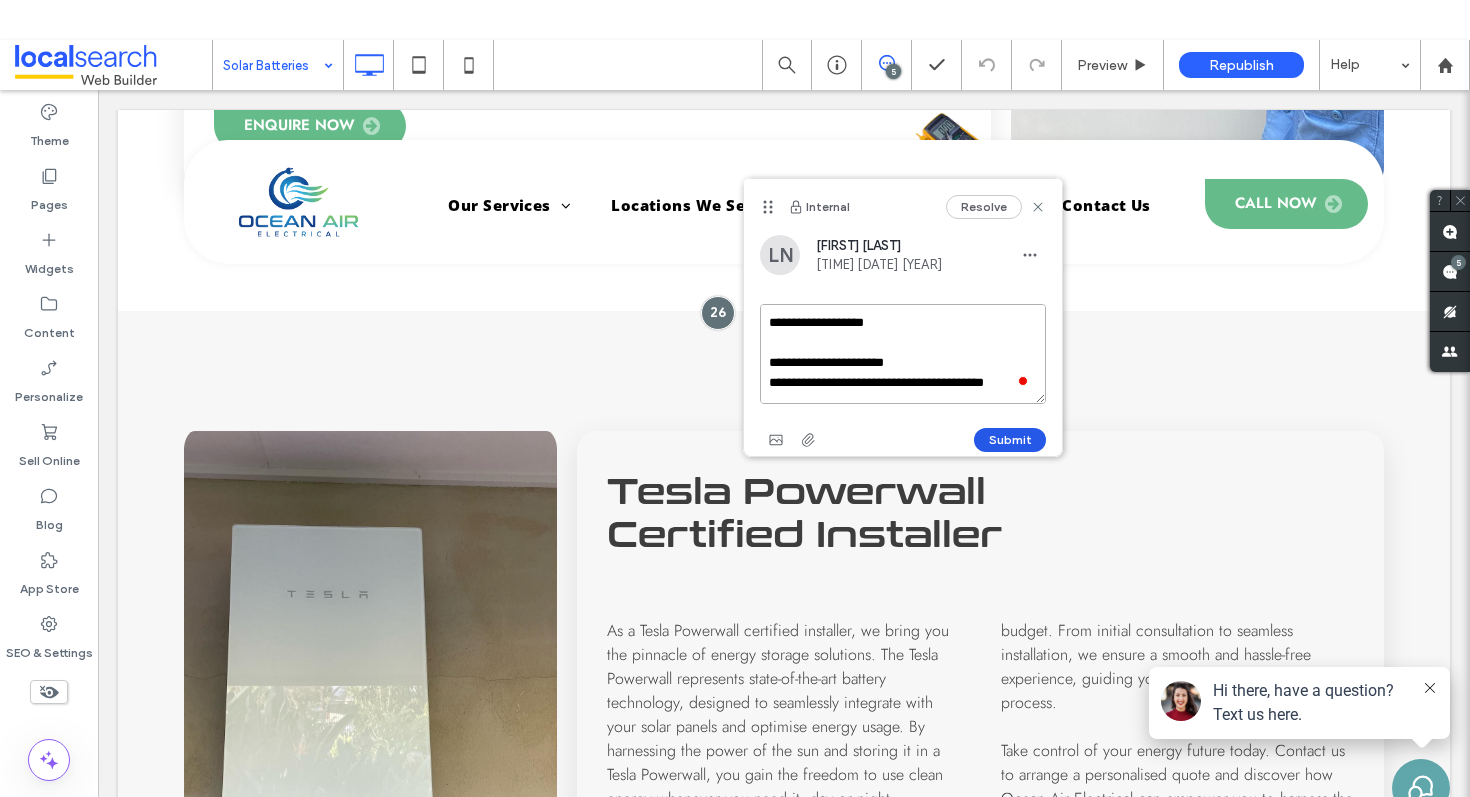 type on "**********" 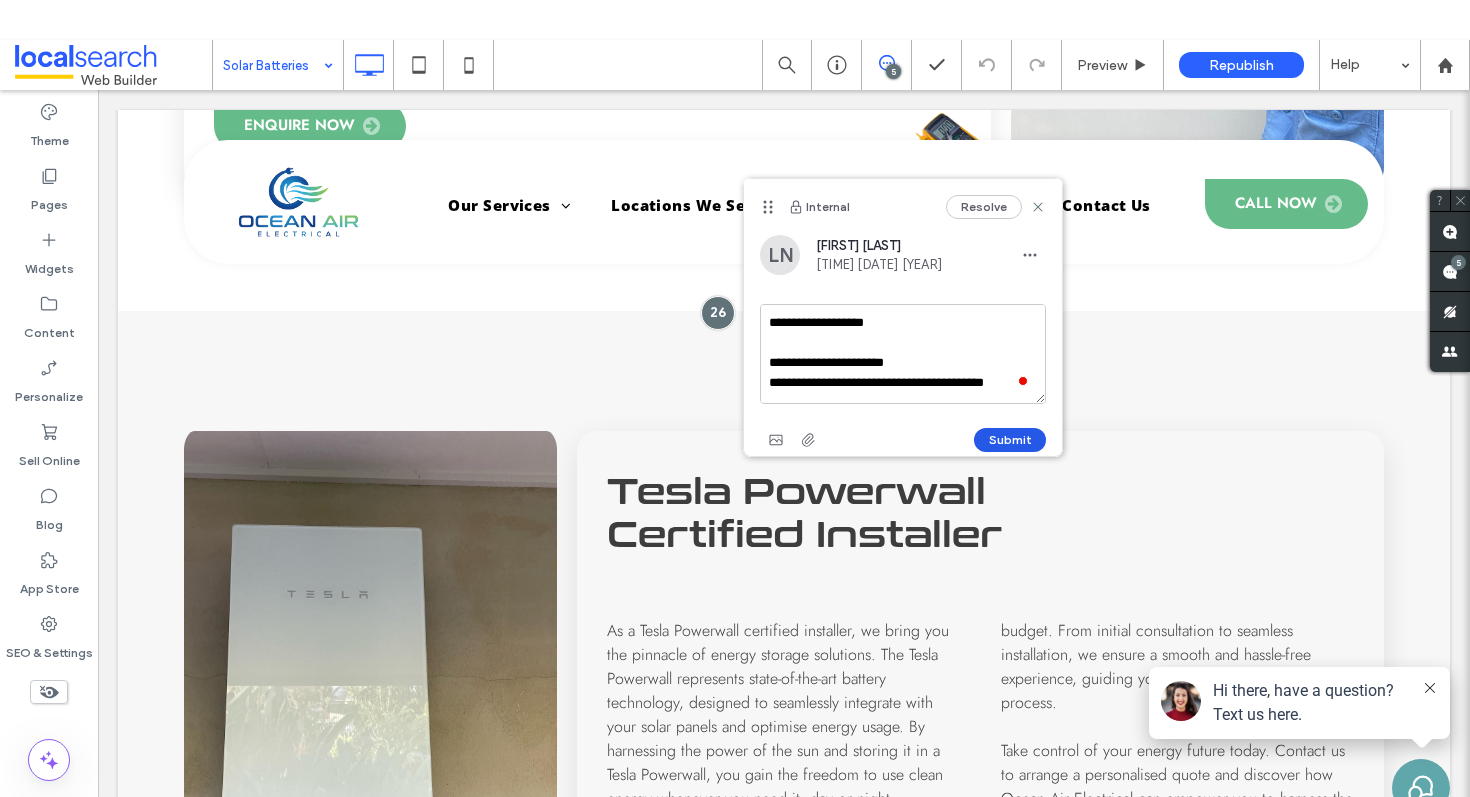 click on "Submit" at bounding box center [1010, 440] 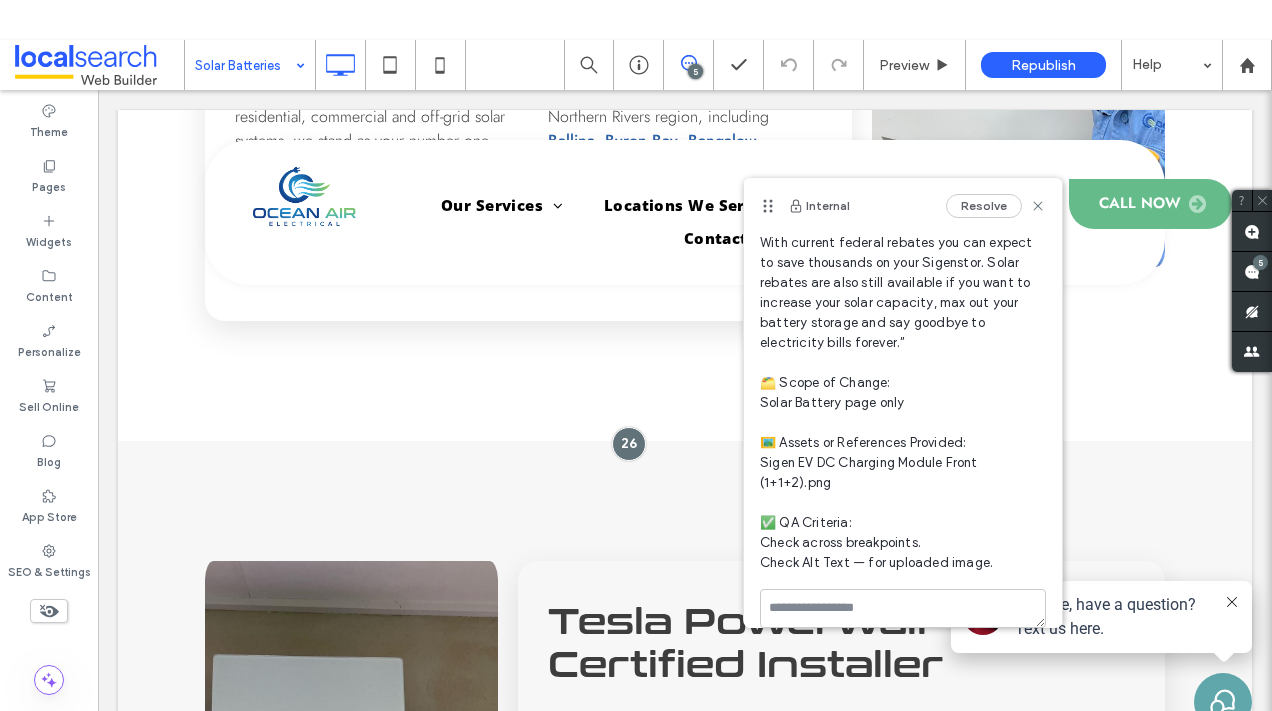 scroll, scrollTop: 410, scrollLeft: 0, axis: vertical 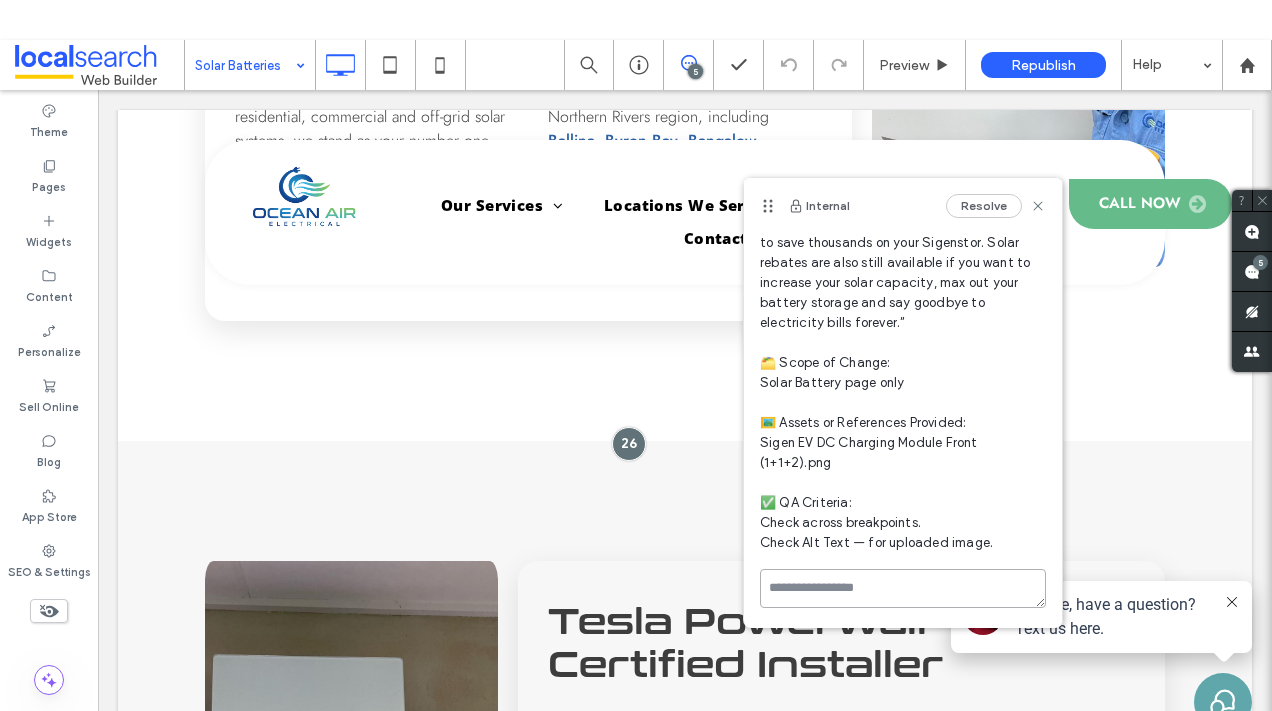 click at bounding box center (903, 588) 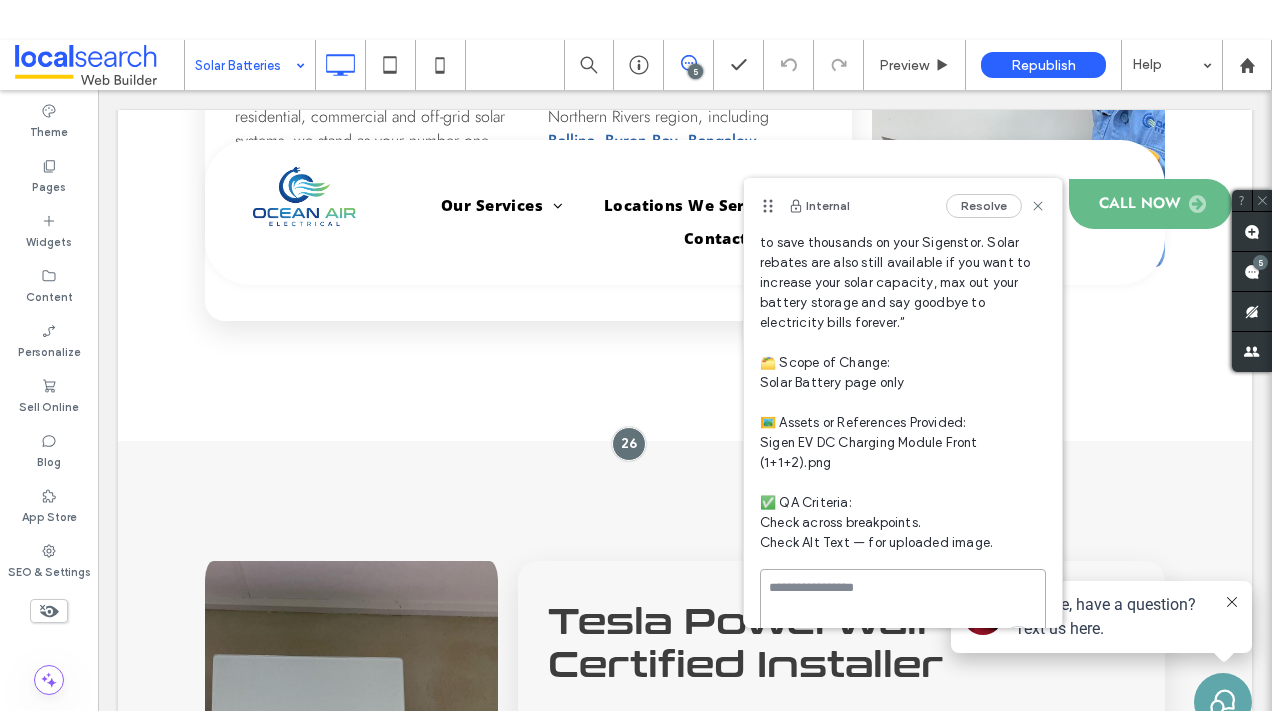 scroll, scrollTop: 519, scrollLeft: 0, axis: vertical 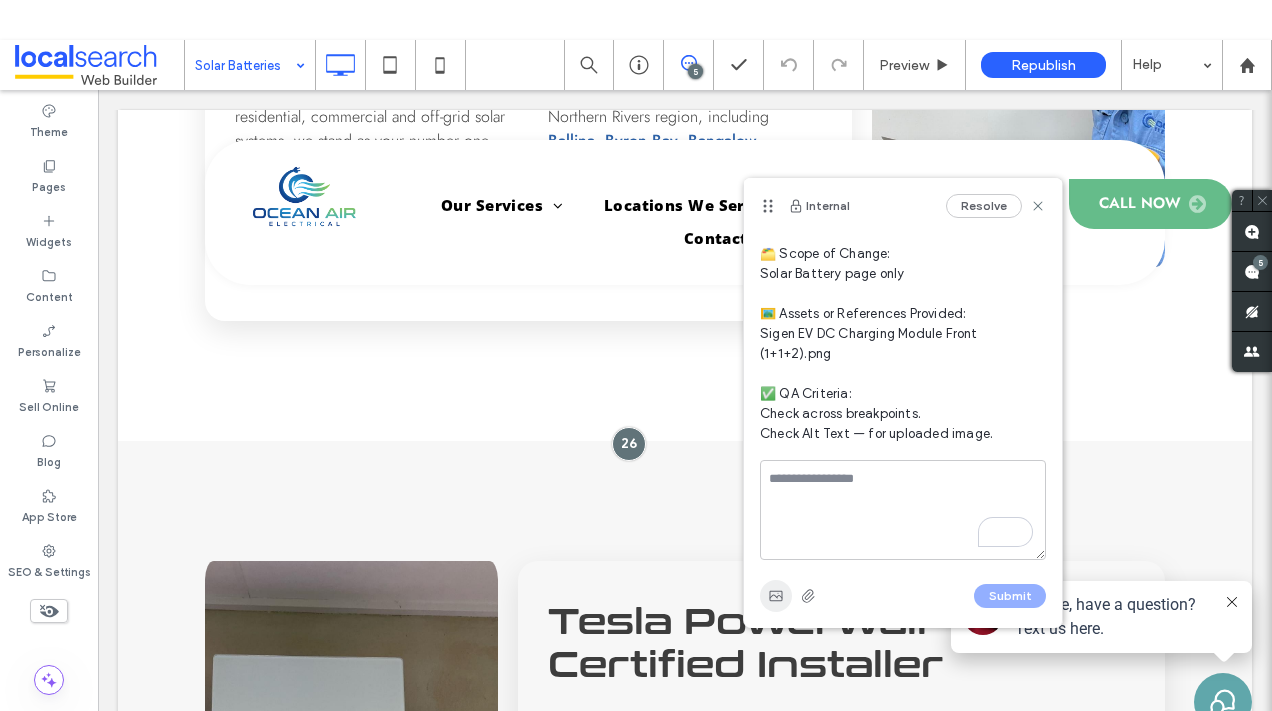 click 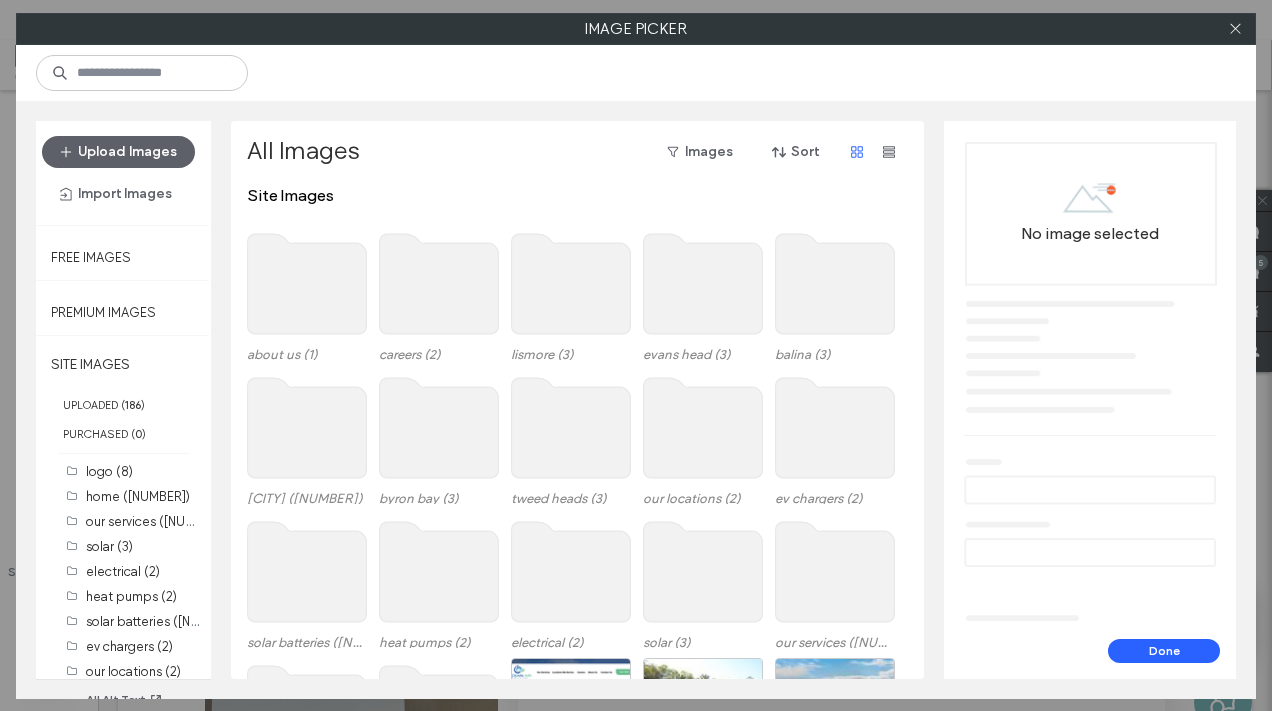 scroll, scrollTop: 519, scrollLeft: 0, axis: vertical 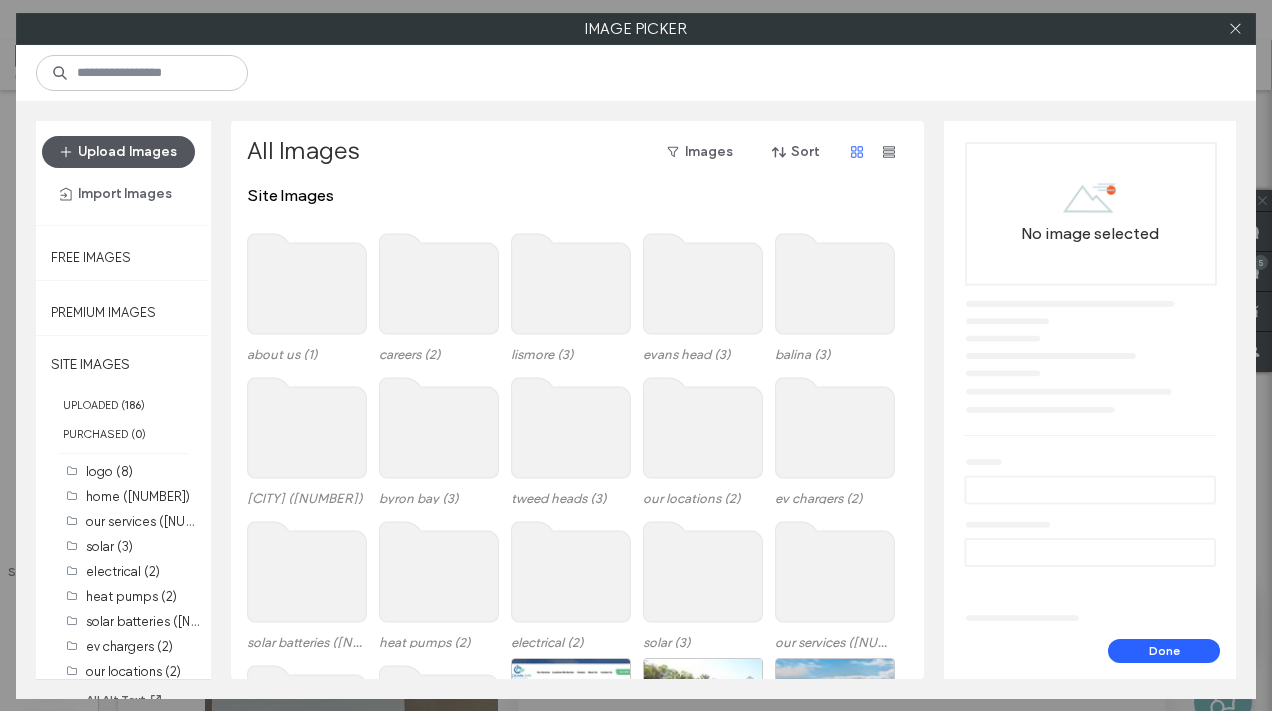 click on "Upload Images" at bounding box center [118, 152] 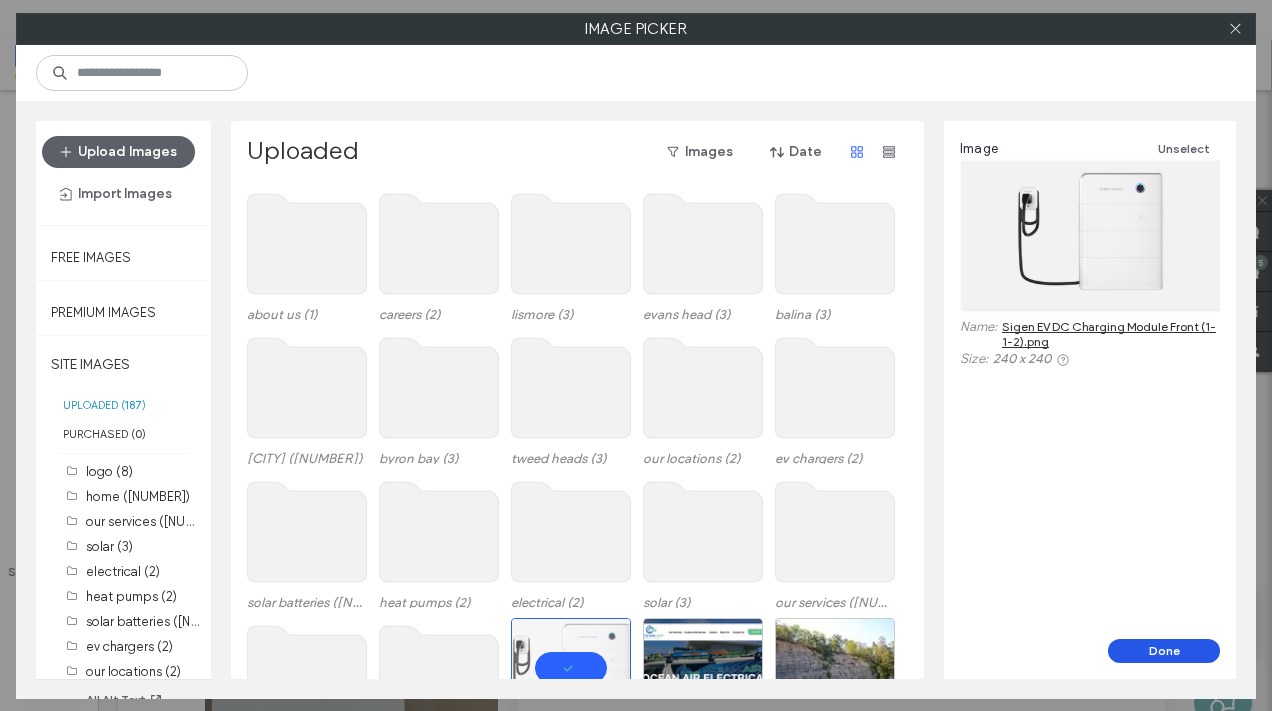 click on "Done" at bounding box center [1164, 651] 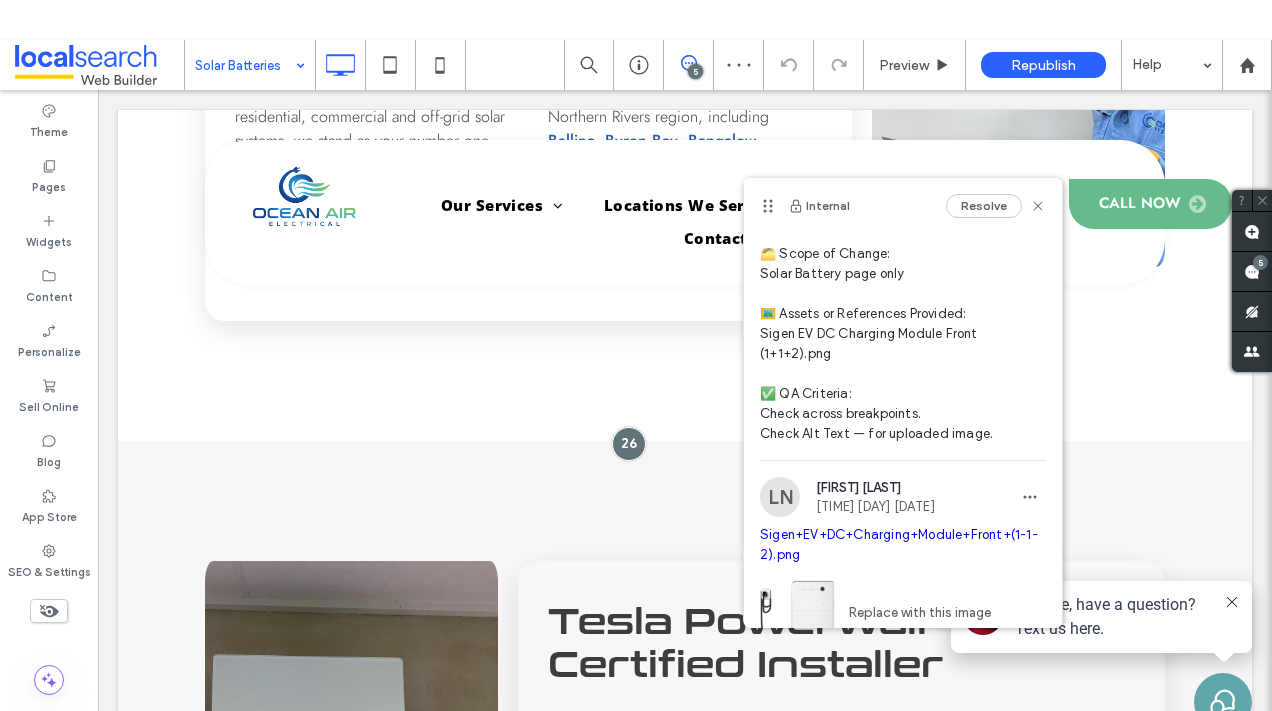 scroll, scrollTop: 566, scrollLeft: 0, axis: vertical 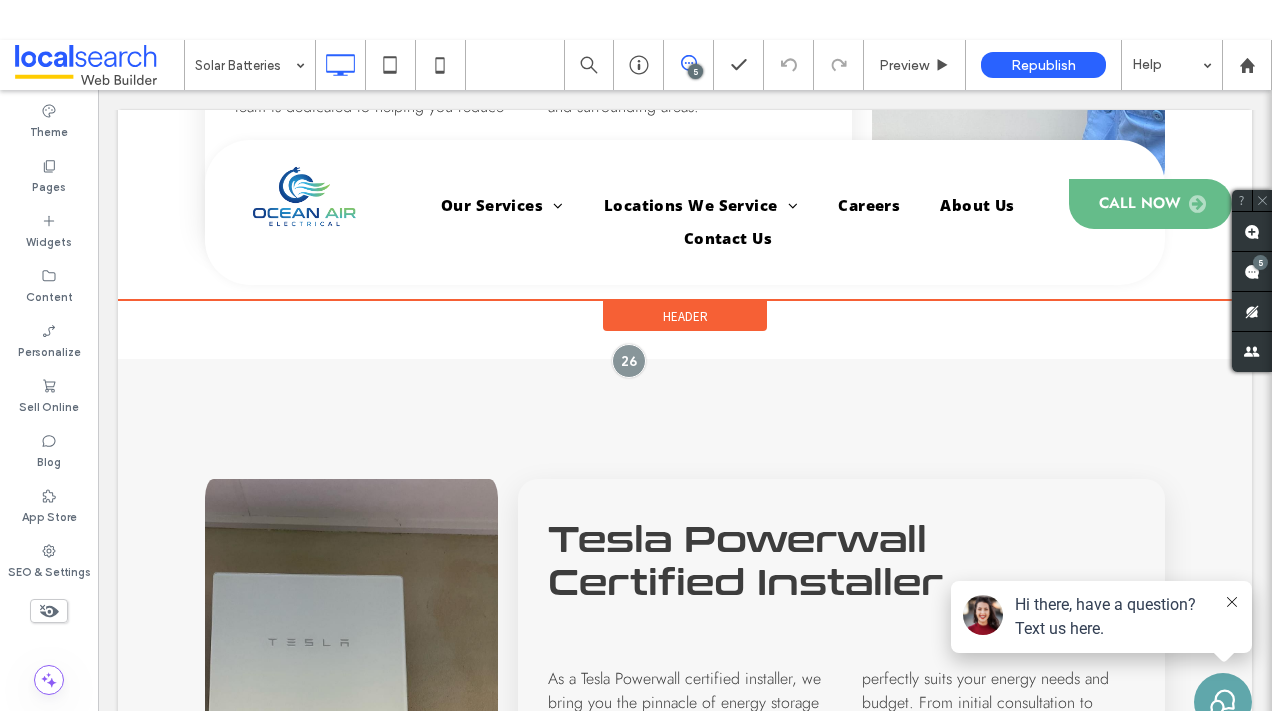 click at bounding box center (685, 205) 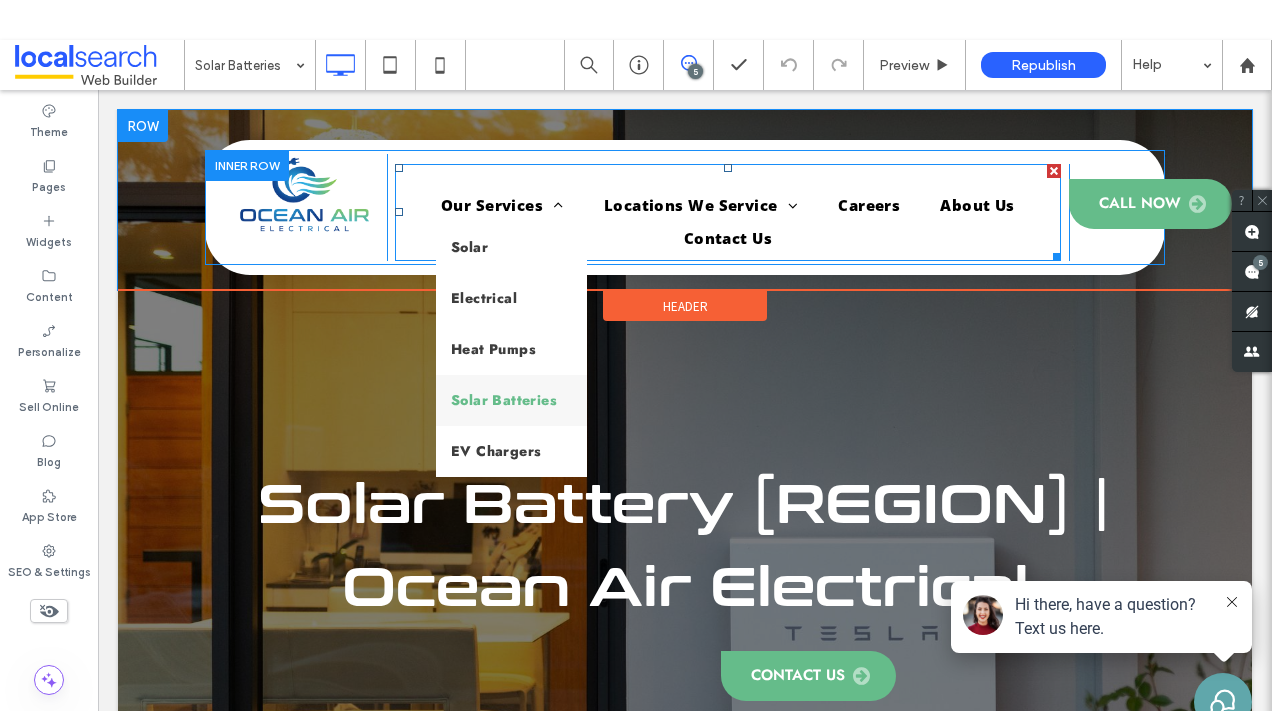 scroll, scrollTop: 0, scrollLeft: 0, axis: both 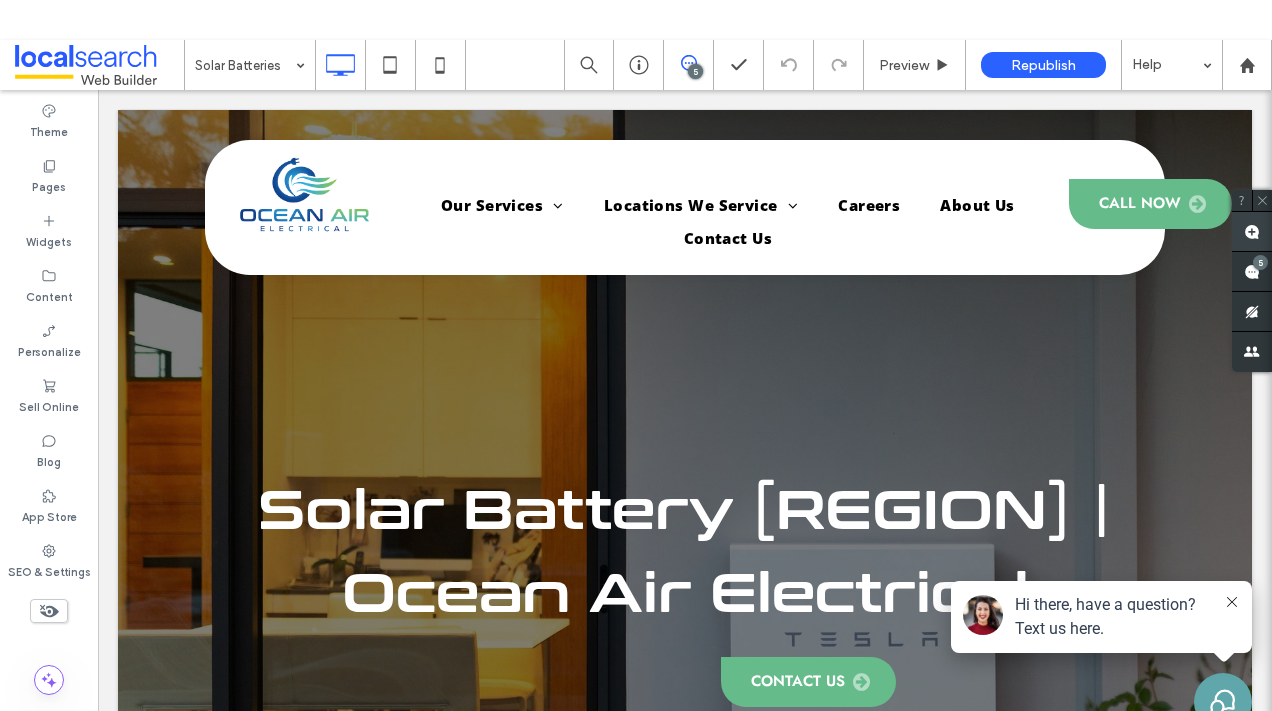 click 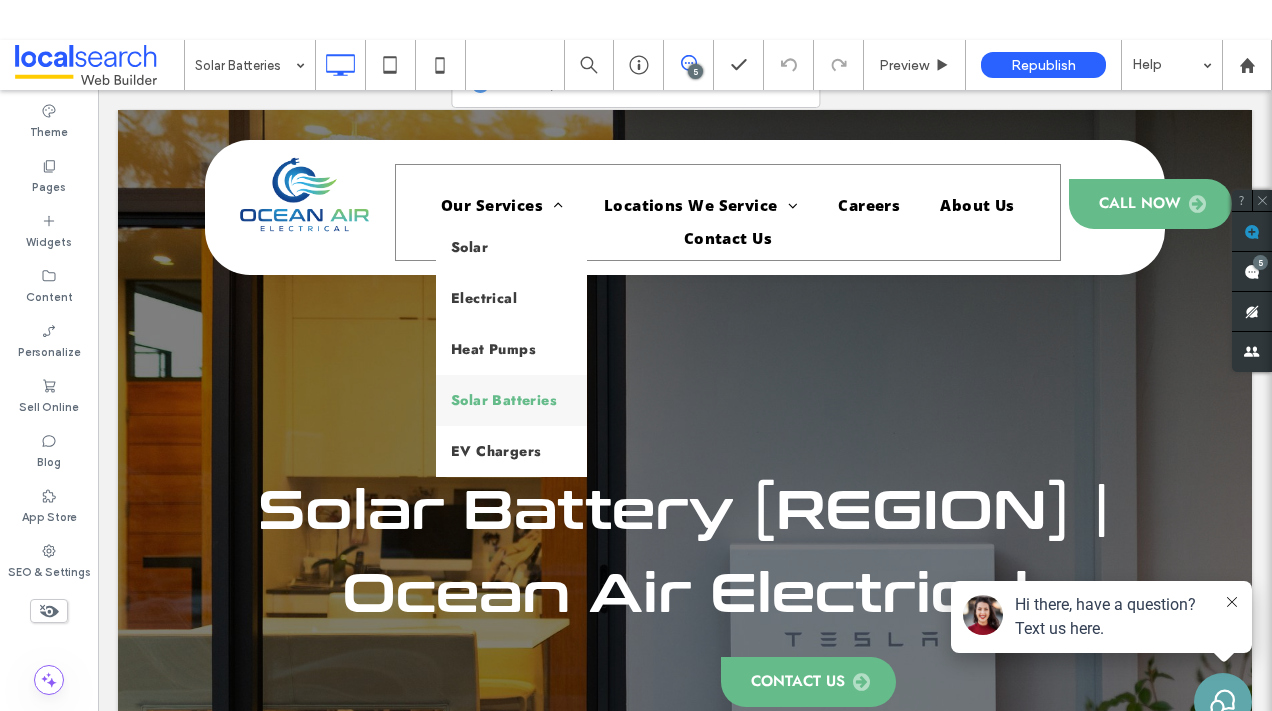 click on "Our Services" at bounding box center [502, 205] 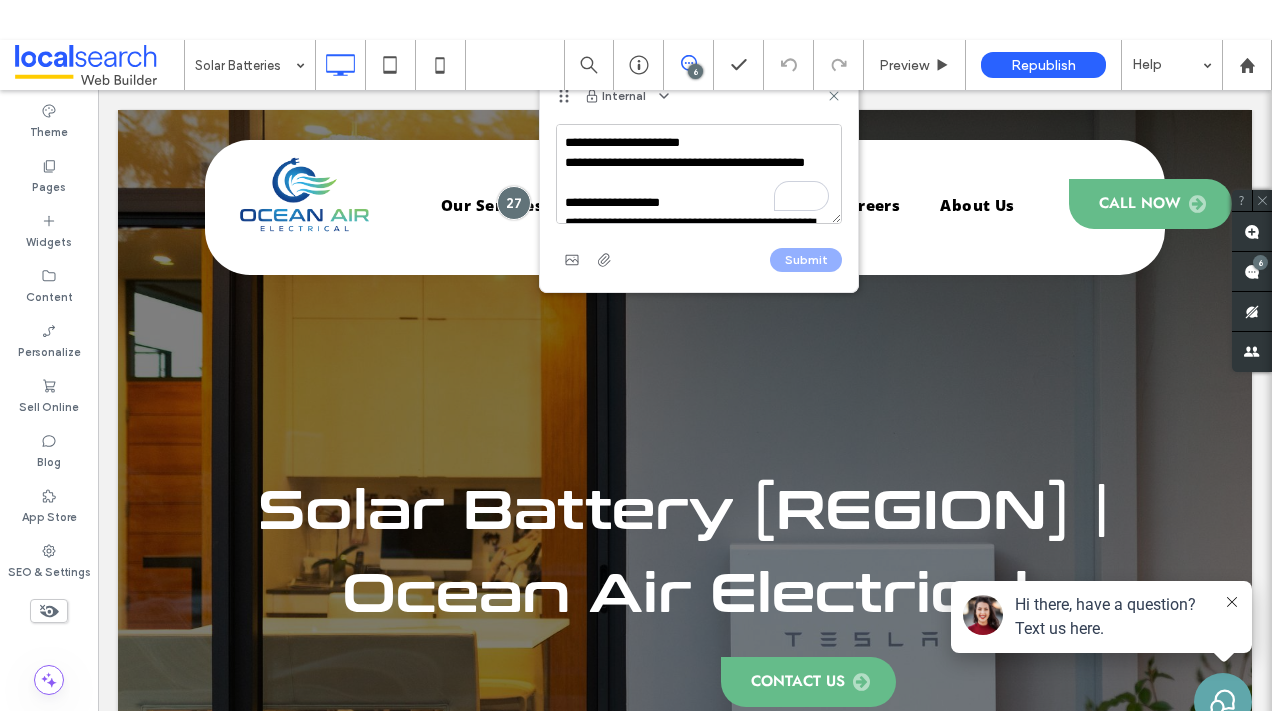 scroll, scrollTop: 368, scrollLeft: 0, axis: vertical 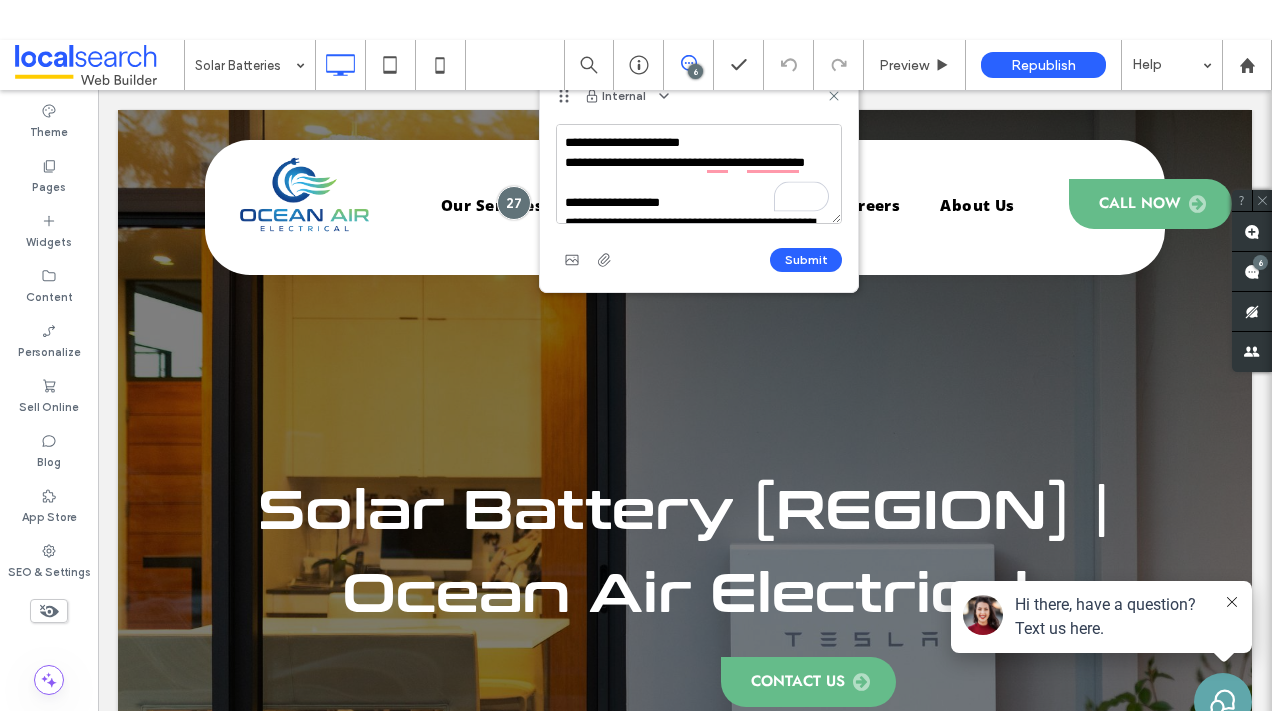 click on "**********" at bounding box center (699, 174) 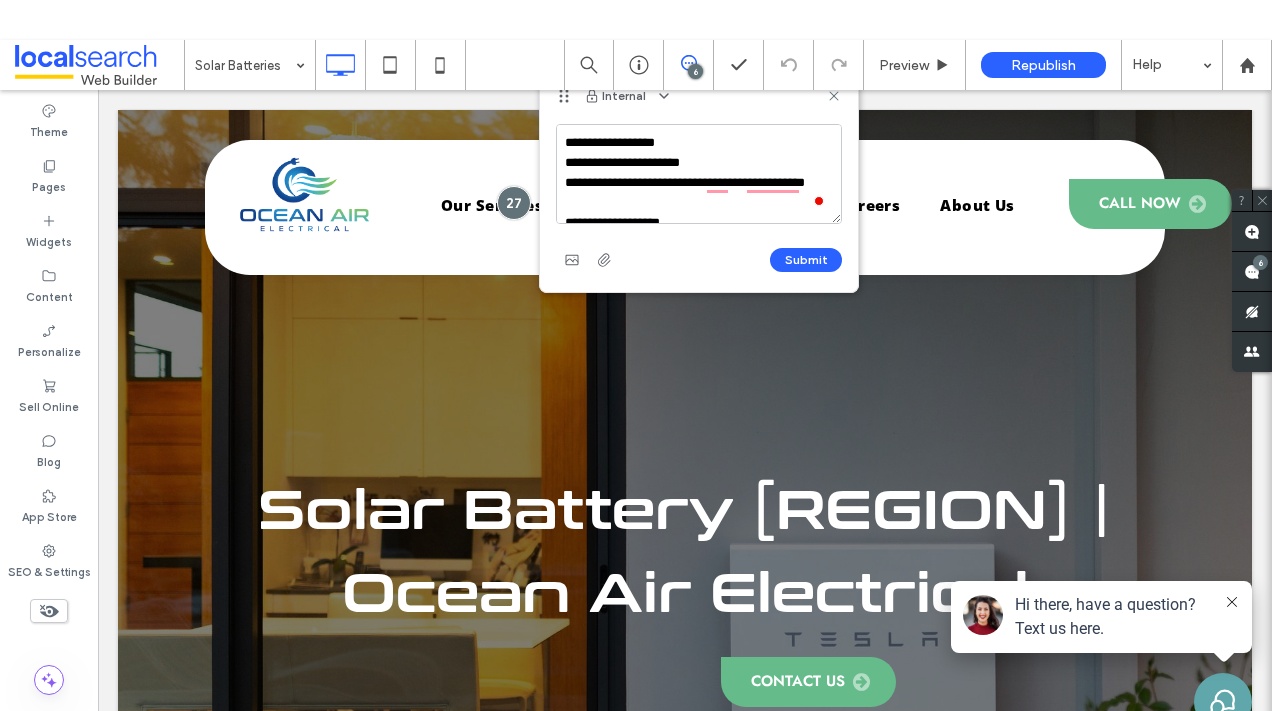 click on "**********" at bounding box center [699, 174] 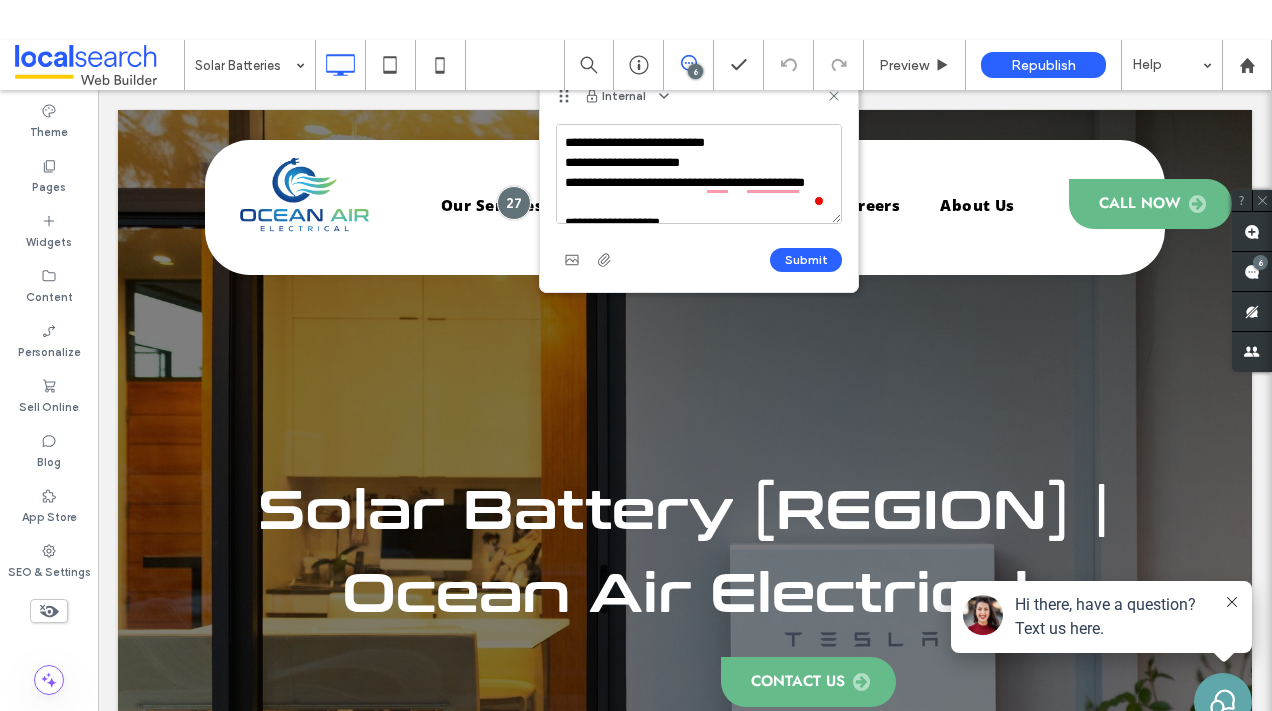 click on "**********" at bounding box center (699, 174) 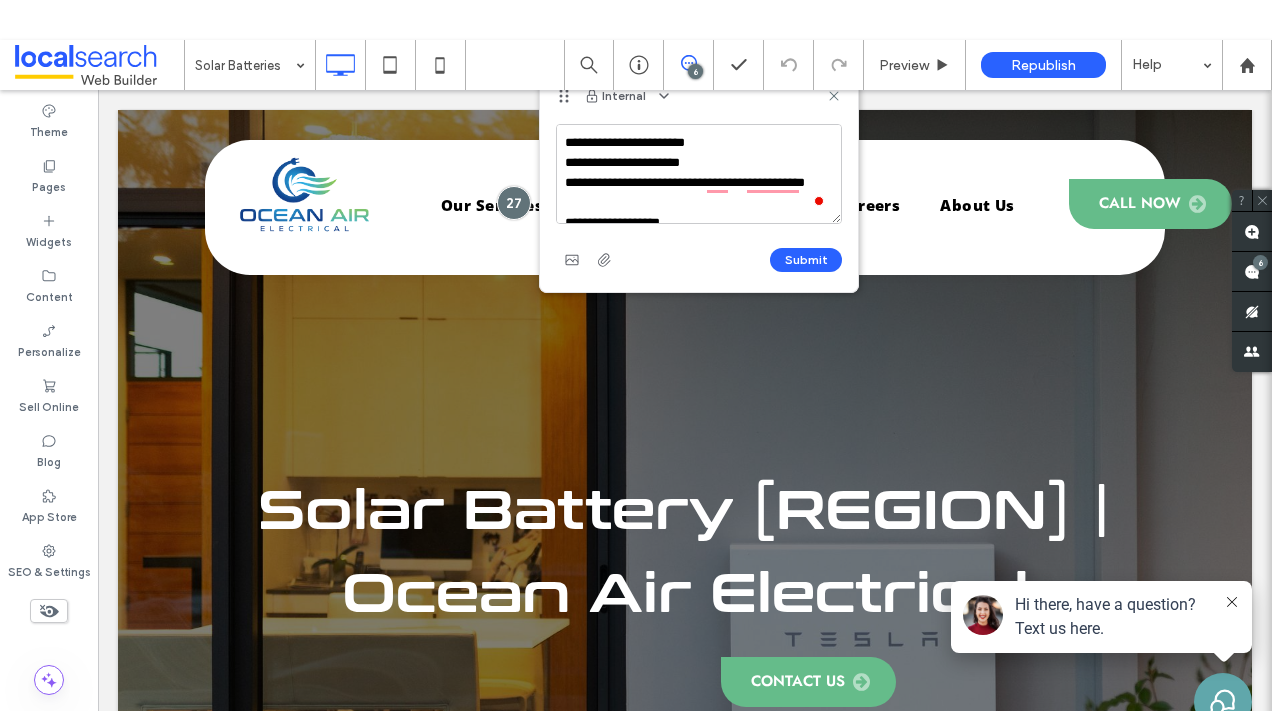scroll, scrollTop: 13, scrollLeft: 0, axis: vertical 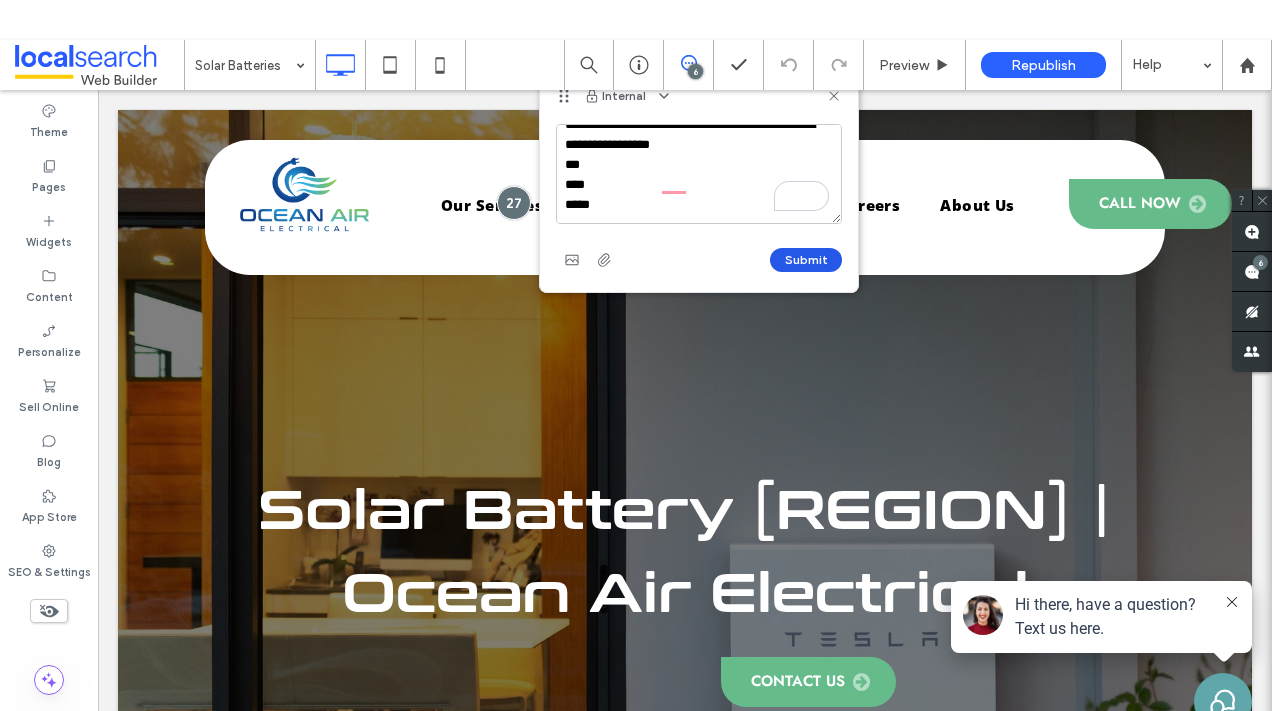 type on "**********" 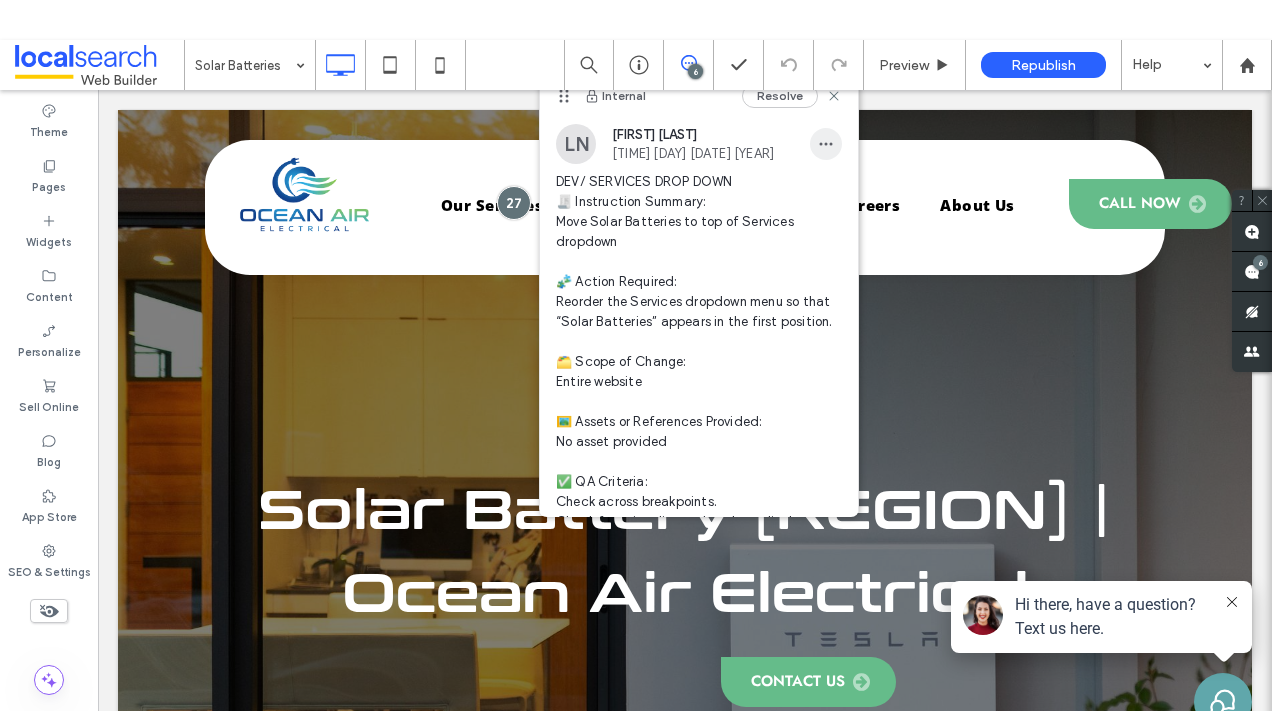 click at bounding box center [826, 144] 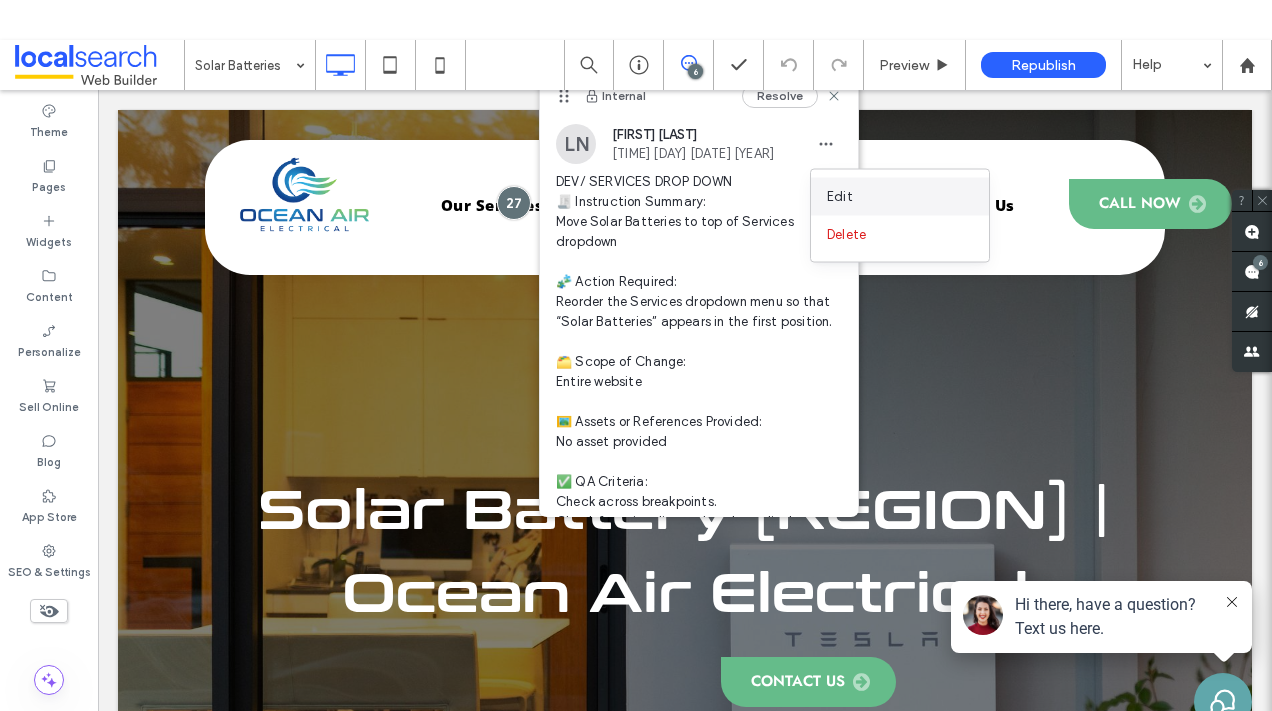 drag, startPoint x: 862, startPoint y: 189, endPoint x: 762, endPoint y: 99, distance: 134.53624 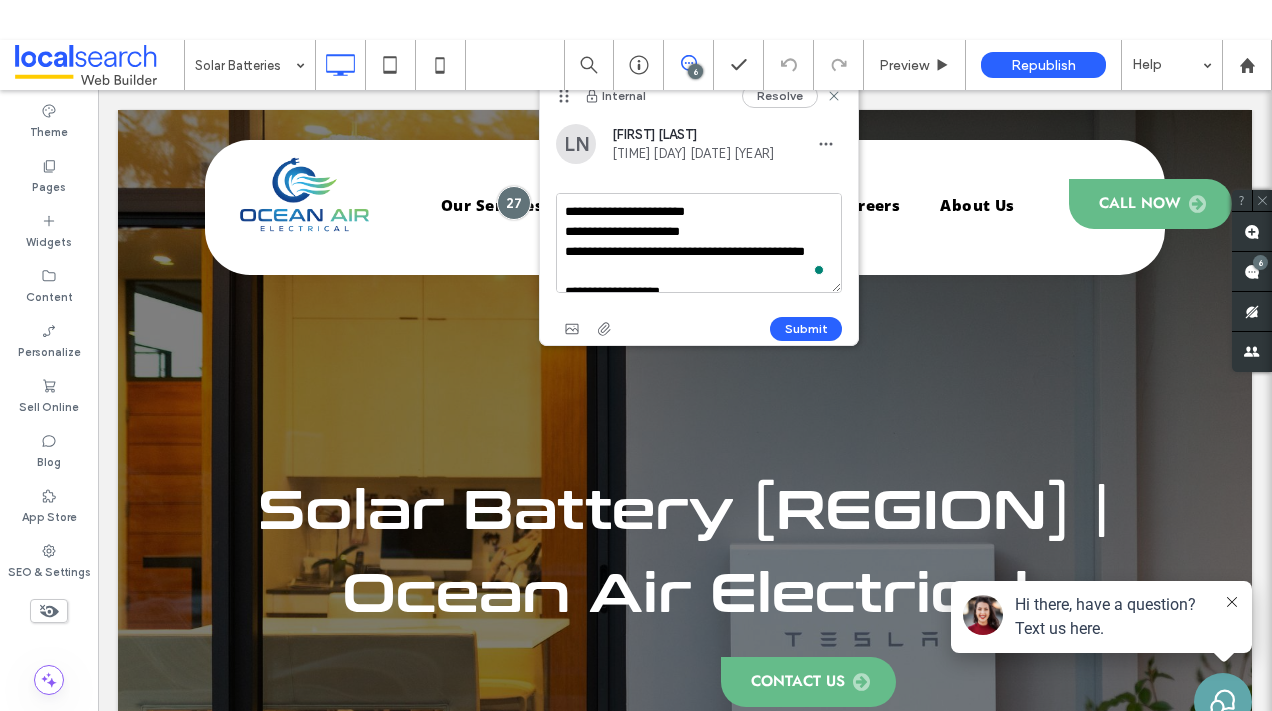 click on "**********" at bounding box center [699, 243] 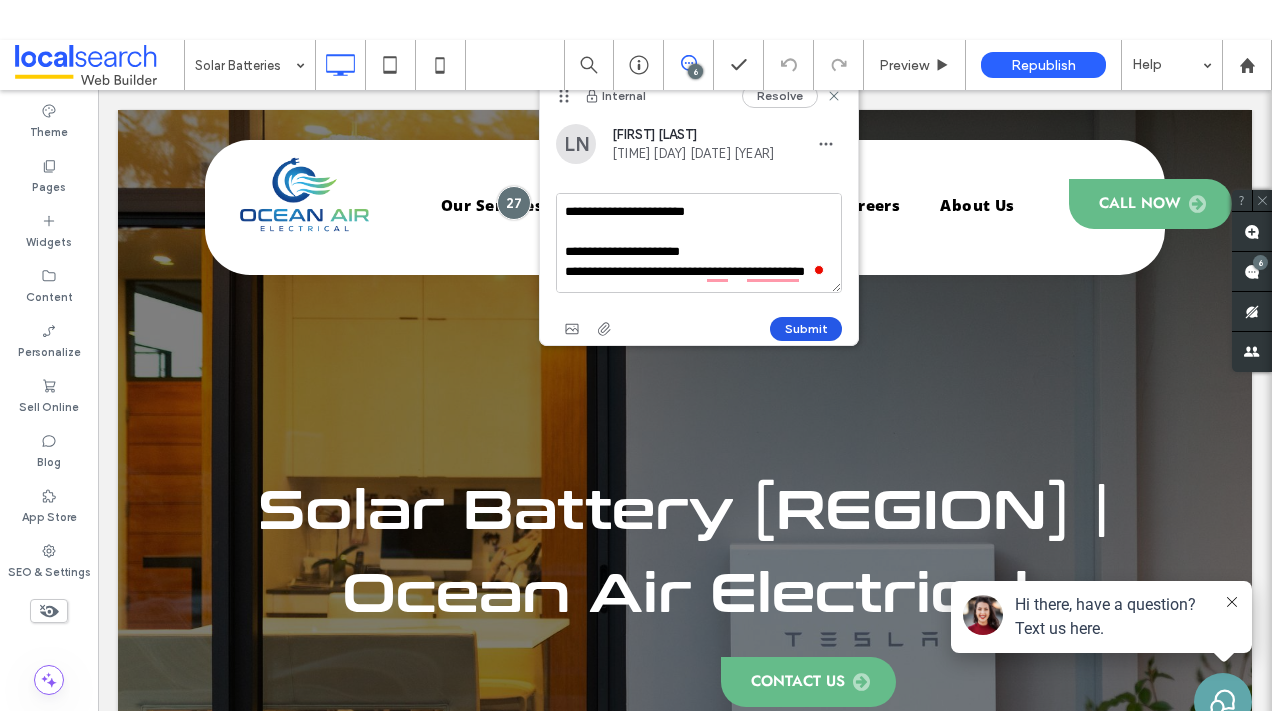 type on "**********" 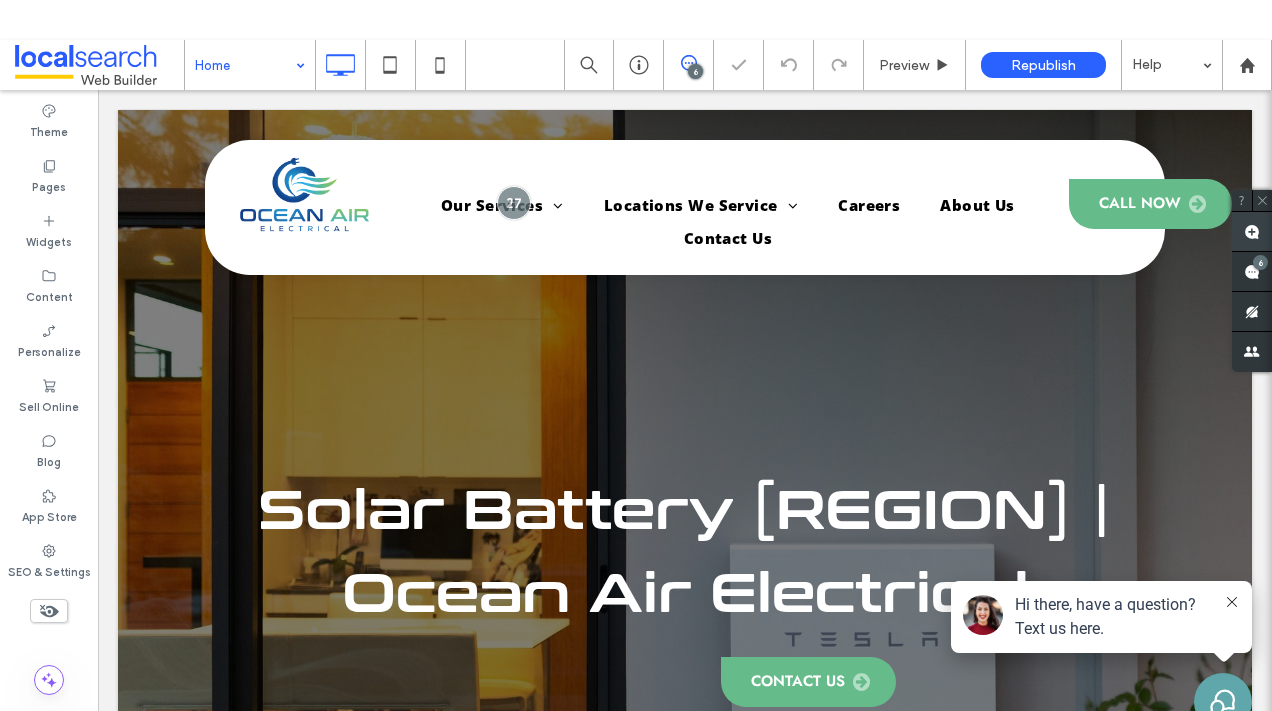 click 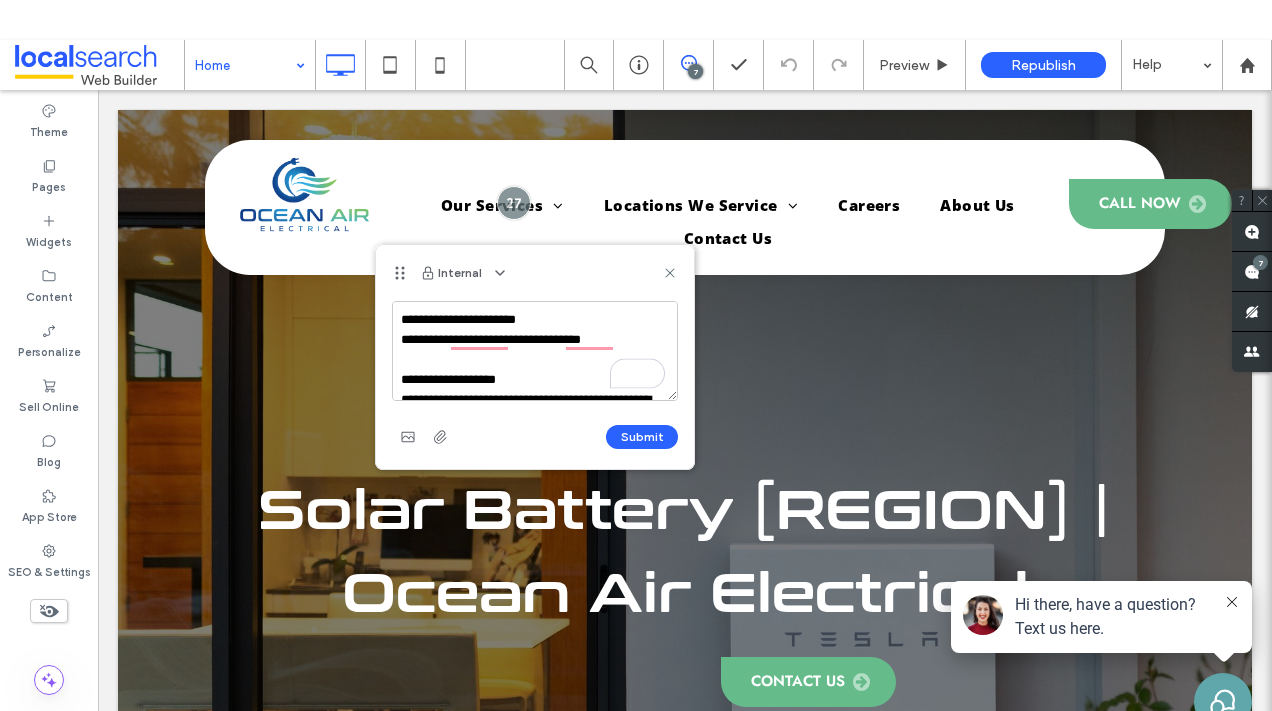 click on "**********" at bounding box center (535, 351) 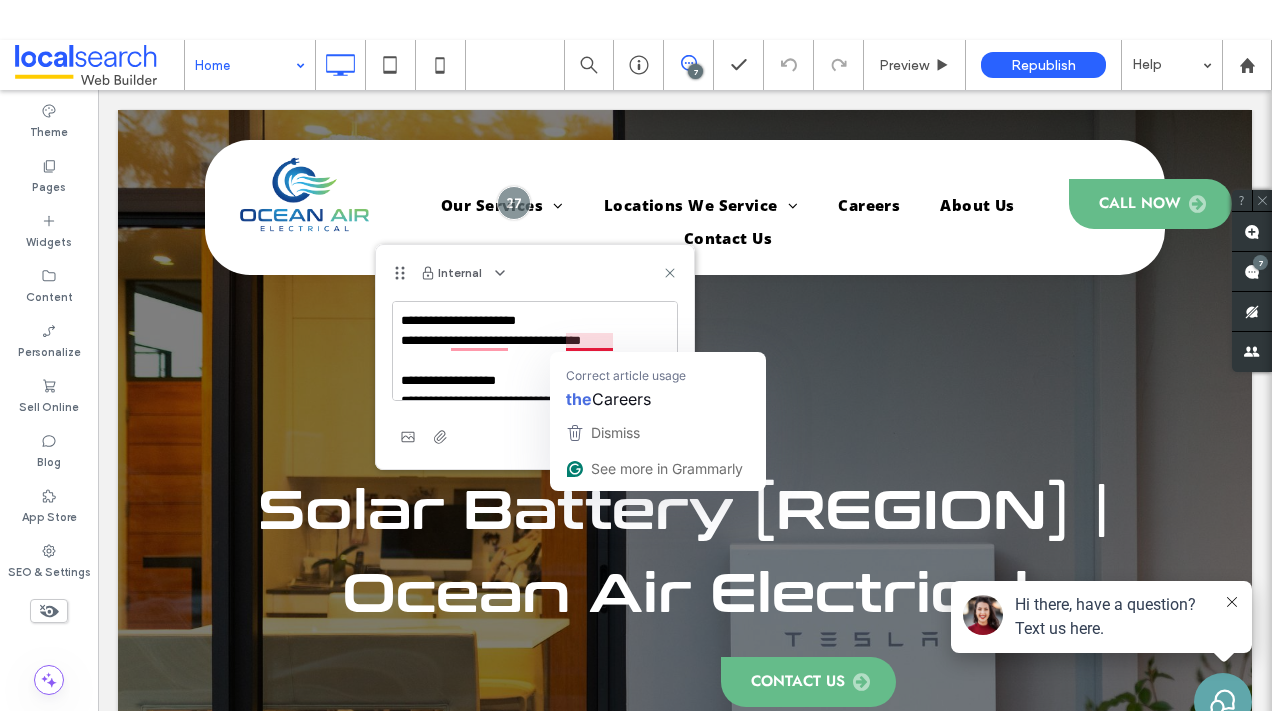 drag, startPoint x: 564, startPoint y: 343, endPoint x: 578, endPoint y: 342, distance: 14.035668 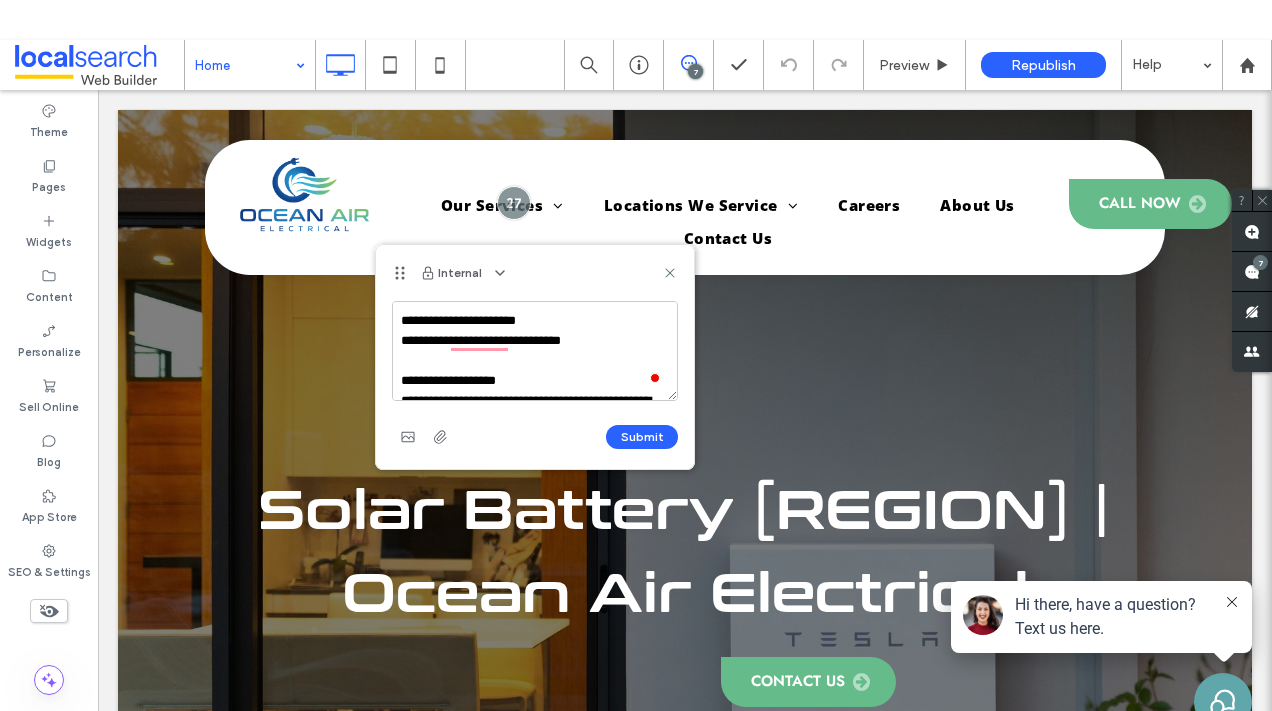 click on "**********" at bounding box center (535, 351) 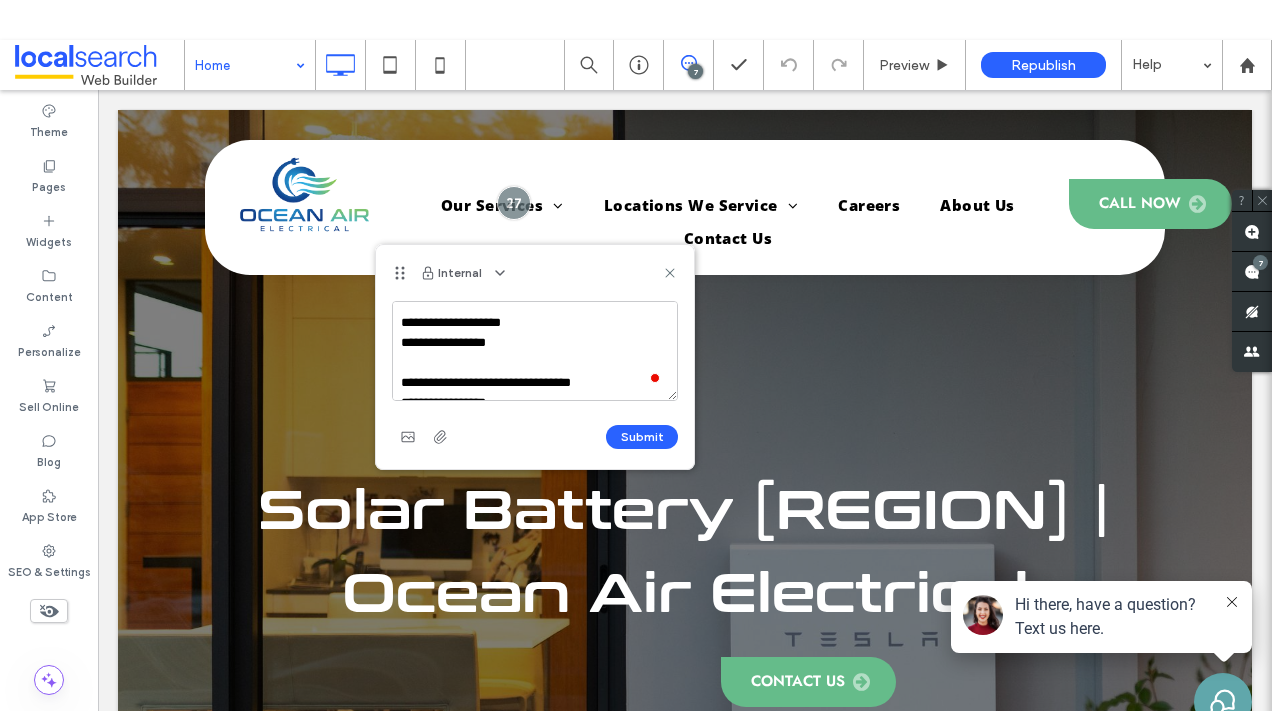click on "**********" at bounding box center (535, 351) 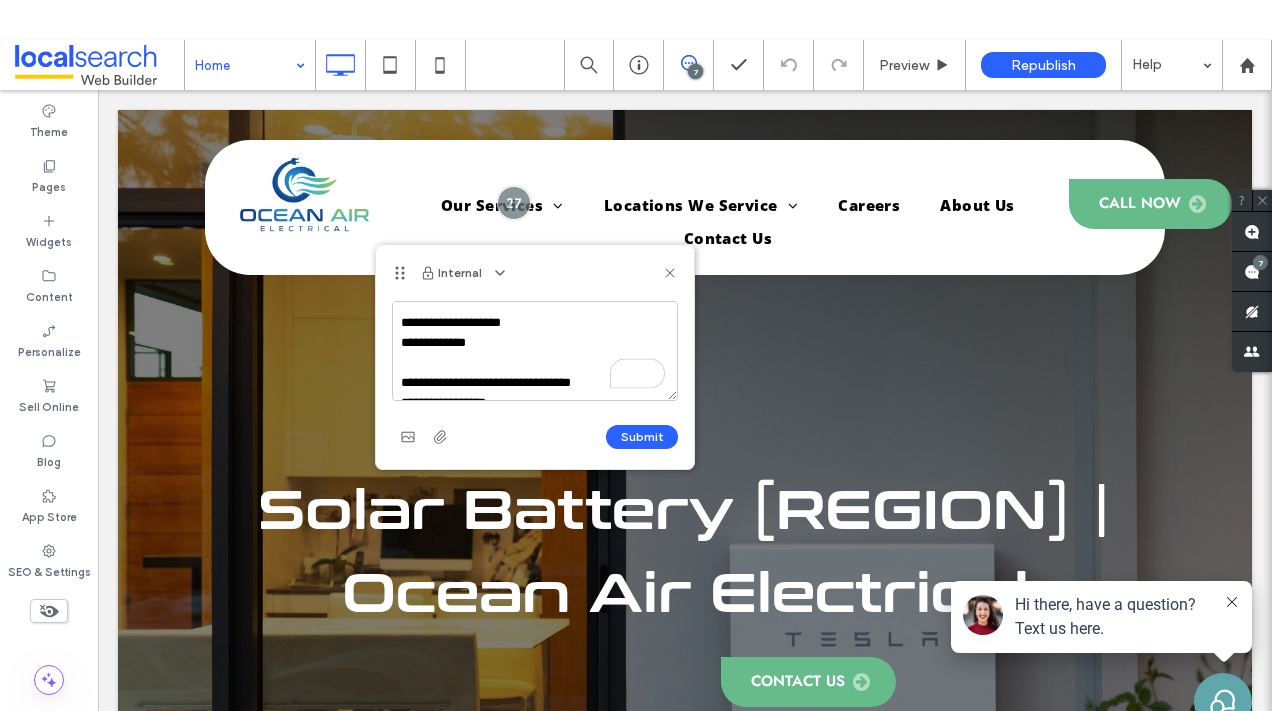click on "**********" at bounding box center (535, 351) 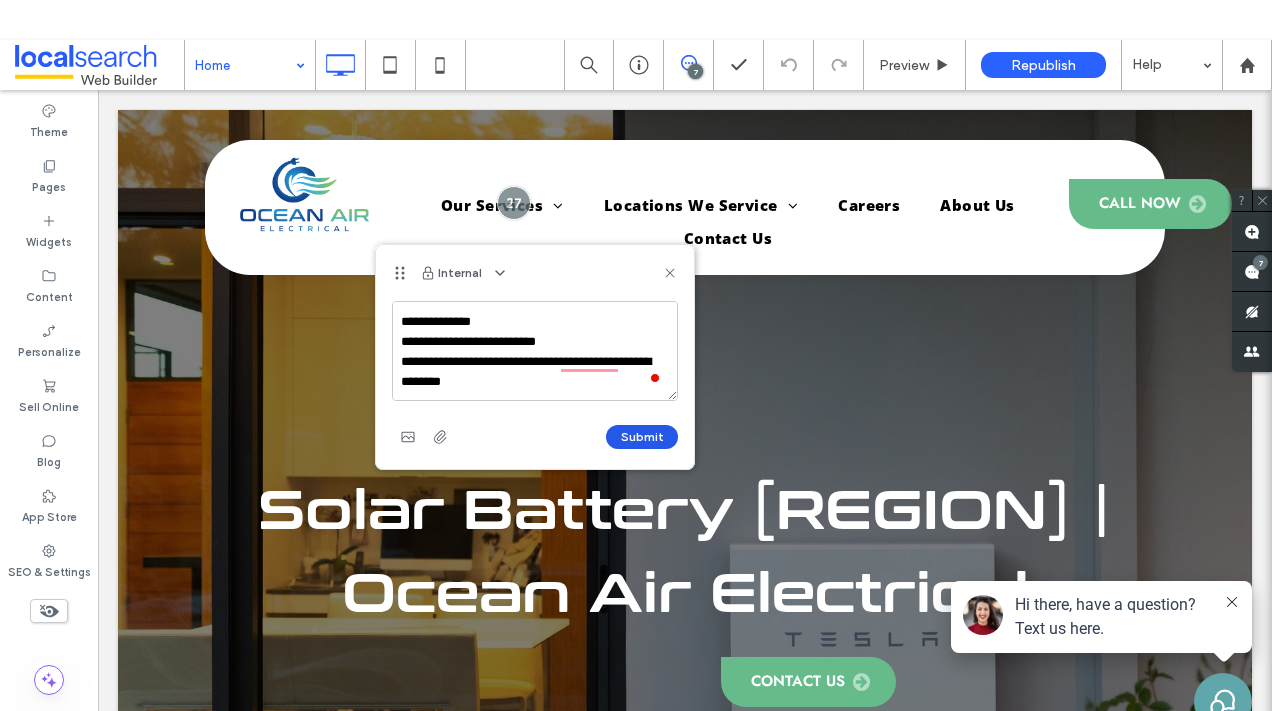 type on "**********" 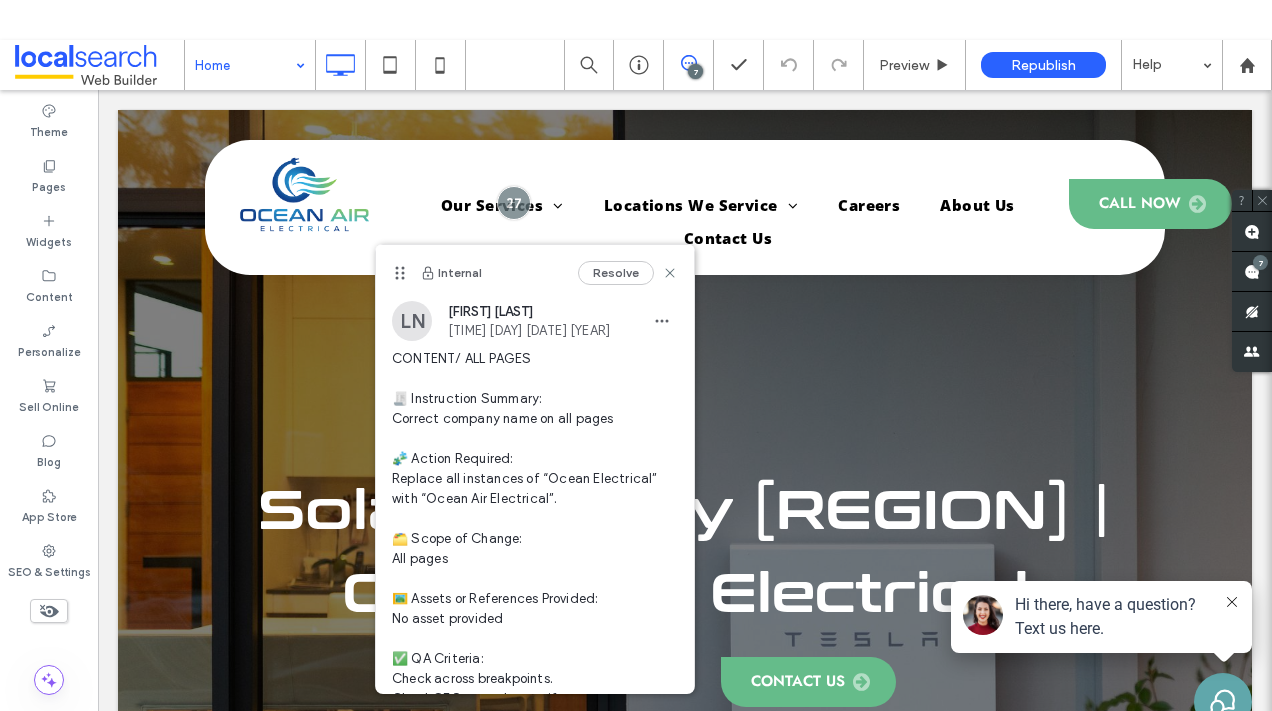 click on "Internal Resolve" at bounding box center (535, 273) 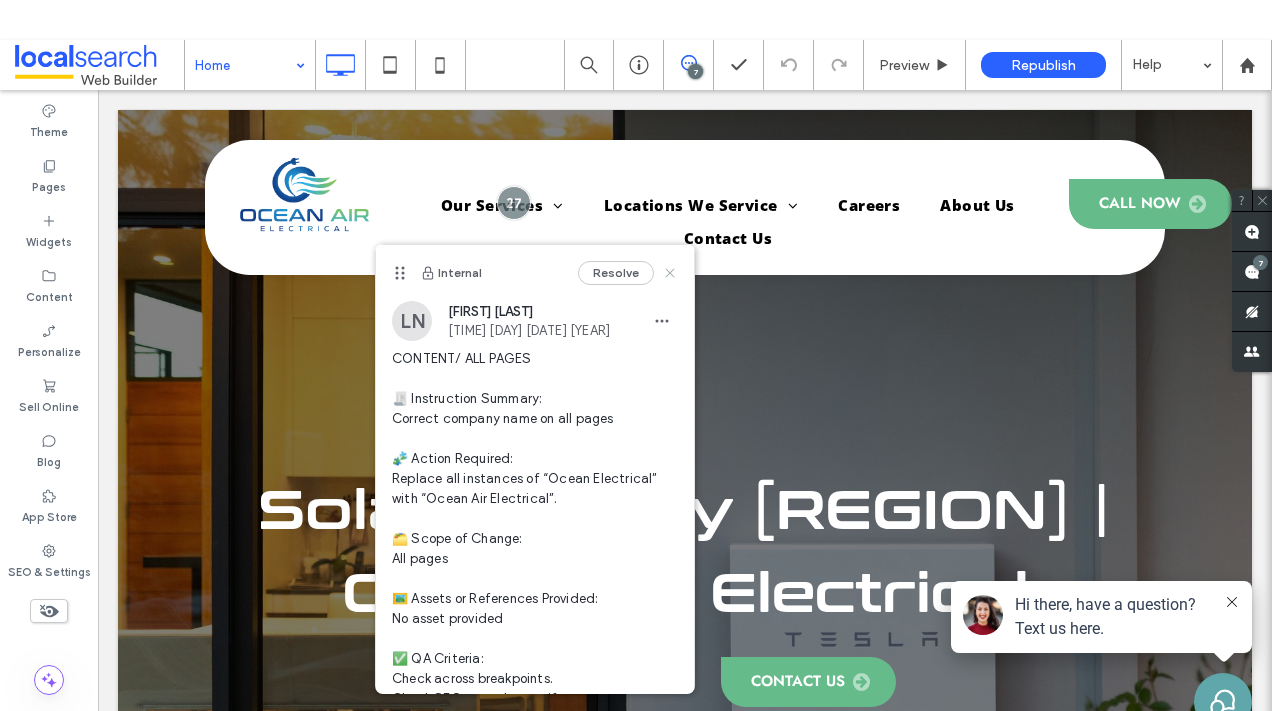 click 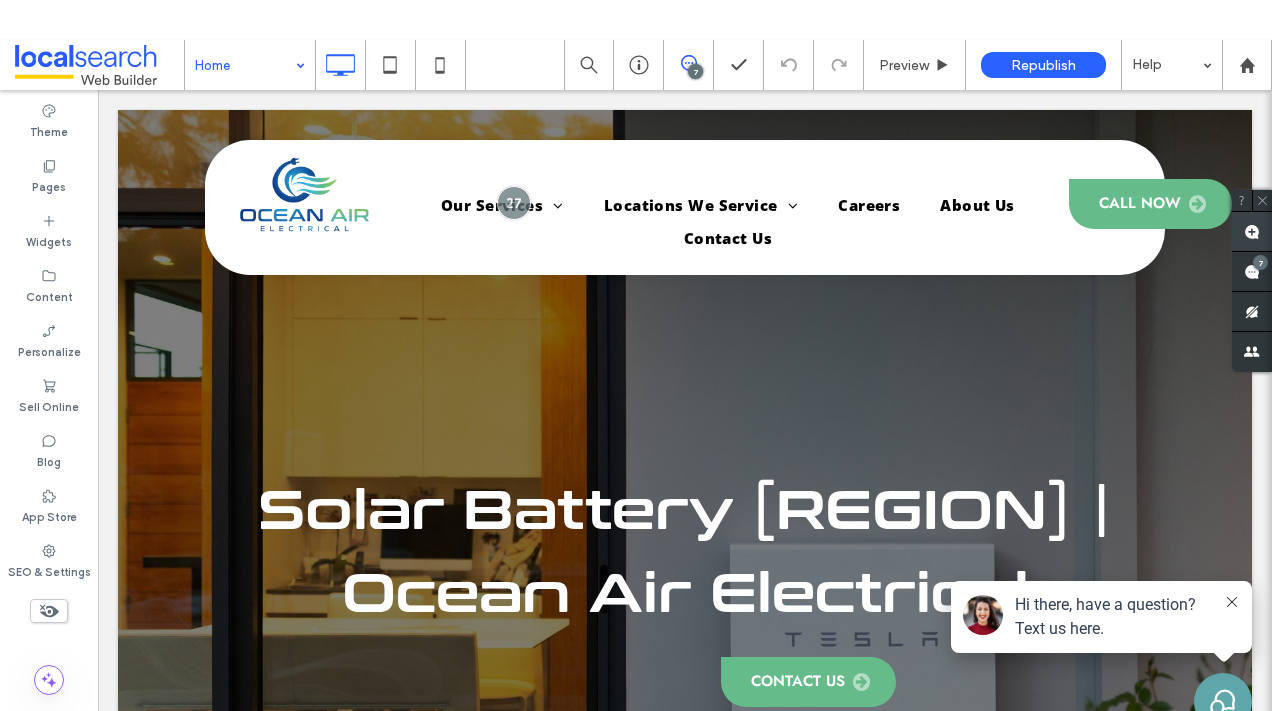 click at bounding box center (1252, 231) 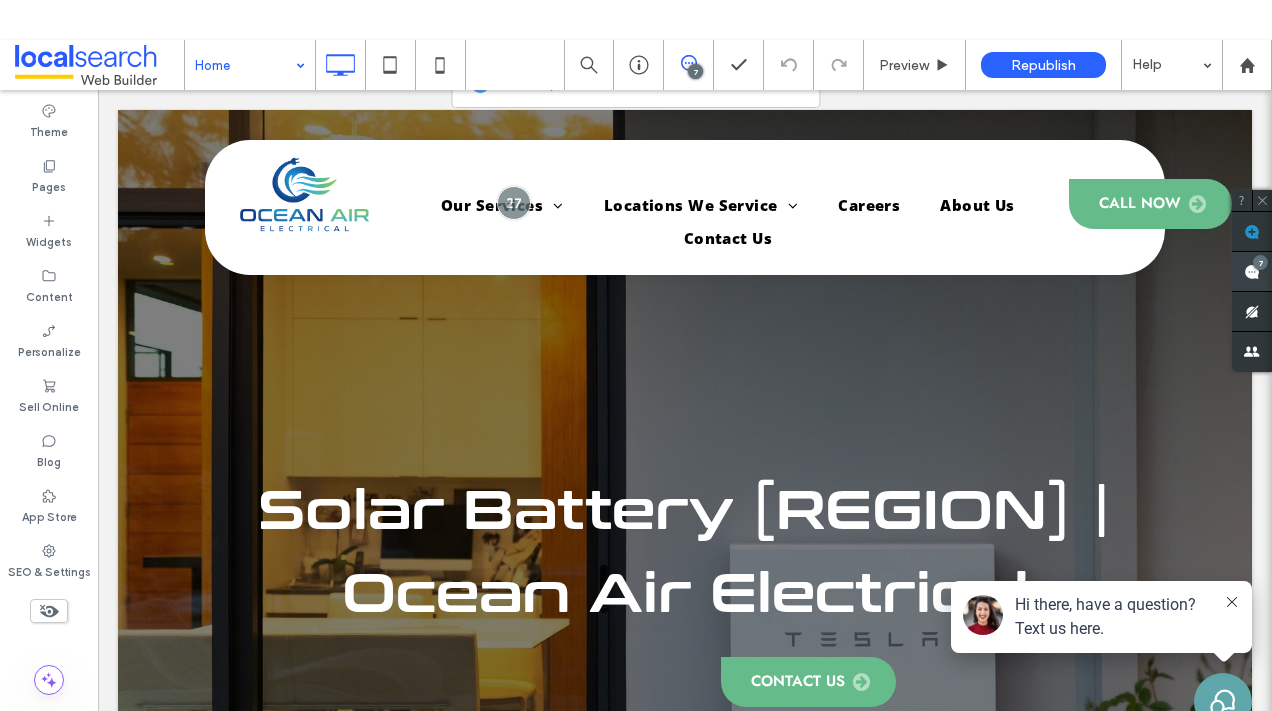 click on "7" at bounding box center (1252, 272) 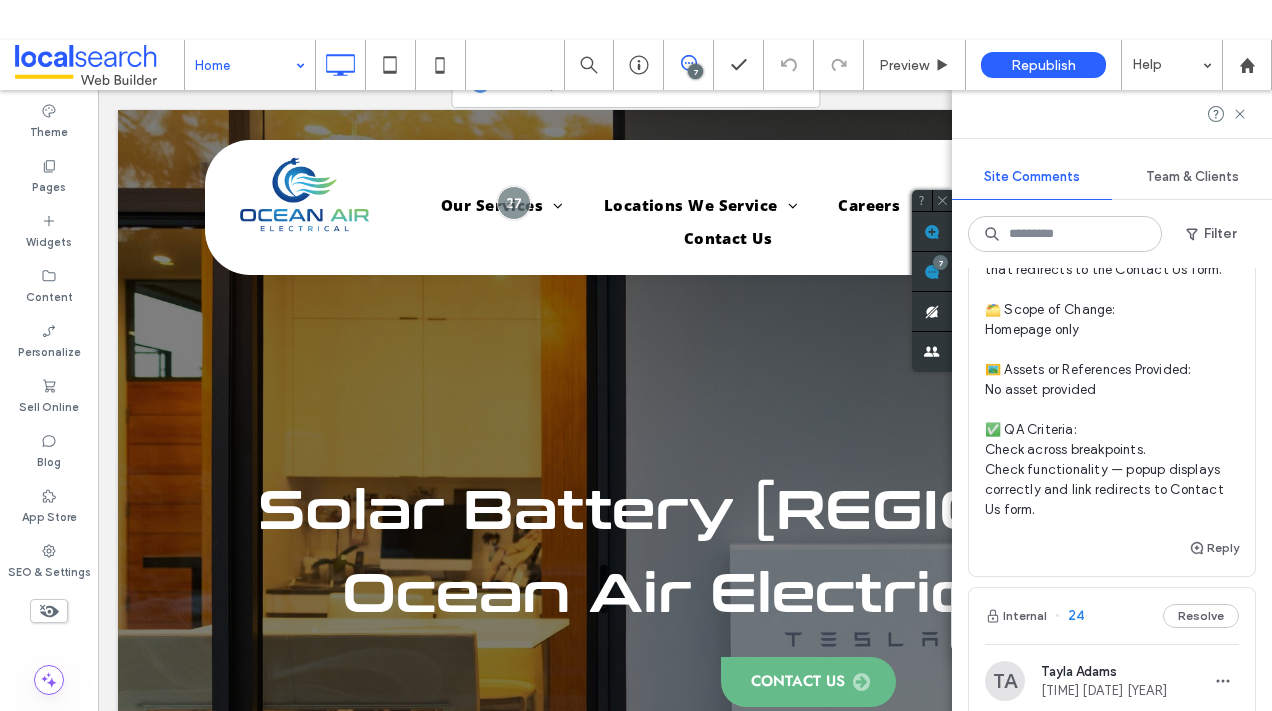 scroll, scrollTop: 2958, scrollLeft: 0, axis: vertical 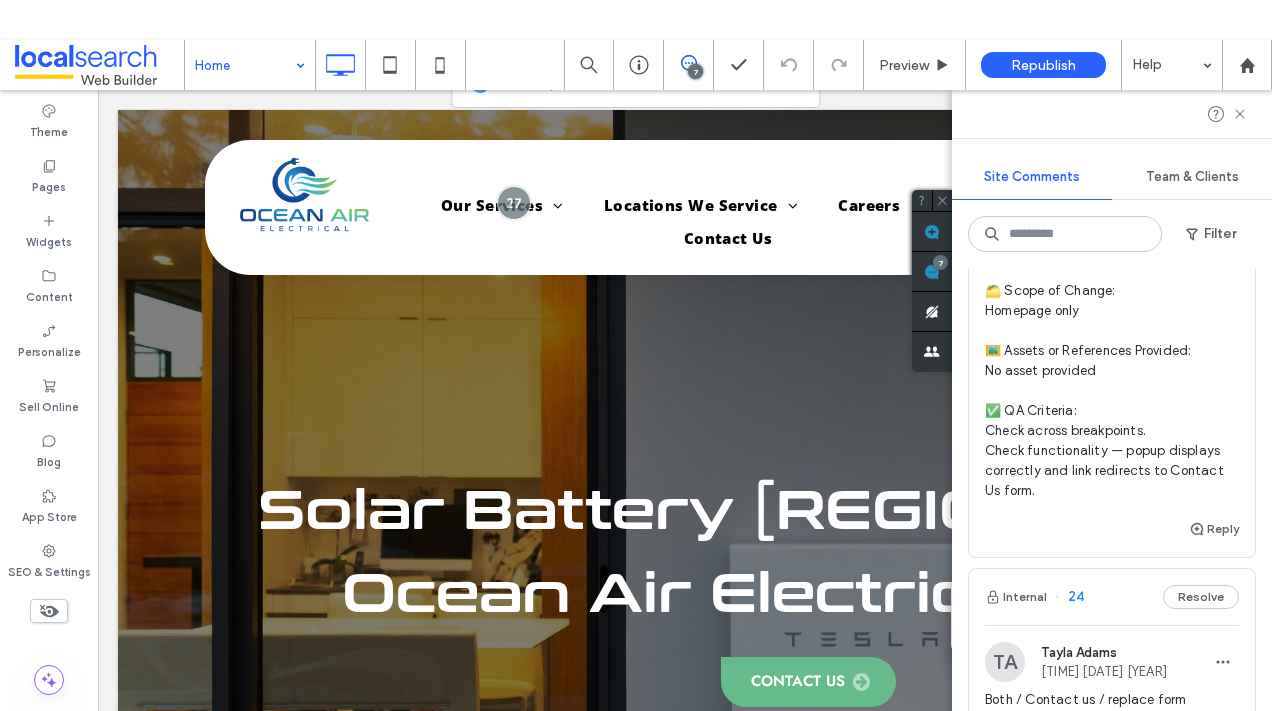click on "LN Lily Newman 11:07 Aug 7 2025 DEV/HOME PAGE
🧾 Instruction Summary:
Add popup promo to homepage for battery rebate
🧩 Action Required:
Add a popup with the following message:
“Save 30% on your home battery install! The Federal Government's Cheaper Home Batteries Scheme is helping our customers save thousands on their battery installations—making clean, reliable energy more affordable than ever. With generous rebates and reduced upfront costs, there's never been a better time to invest in a home battery system. Click on the link and a friendly staff member will be in contact to set up a free quote.”
Include a link labeled “Get a free quote” that redirects to the Contact Us form.
🗂️ Scope of Change:
Homepage only
🖼️ Assets or References Provided:
No asset provided
✅ QA Criteria:
Check across breakpoints.
Check functionality — popup displays correctly and link redirects to Contact Us form." at bounding box center [1112, 145] 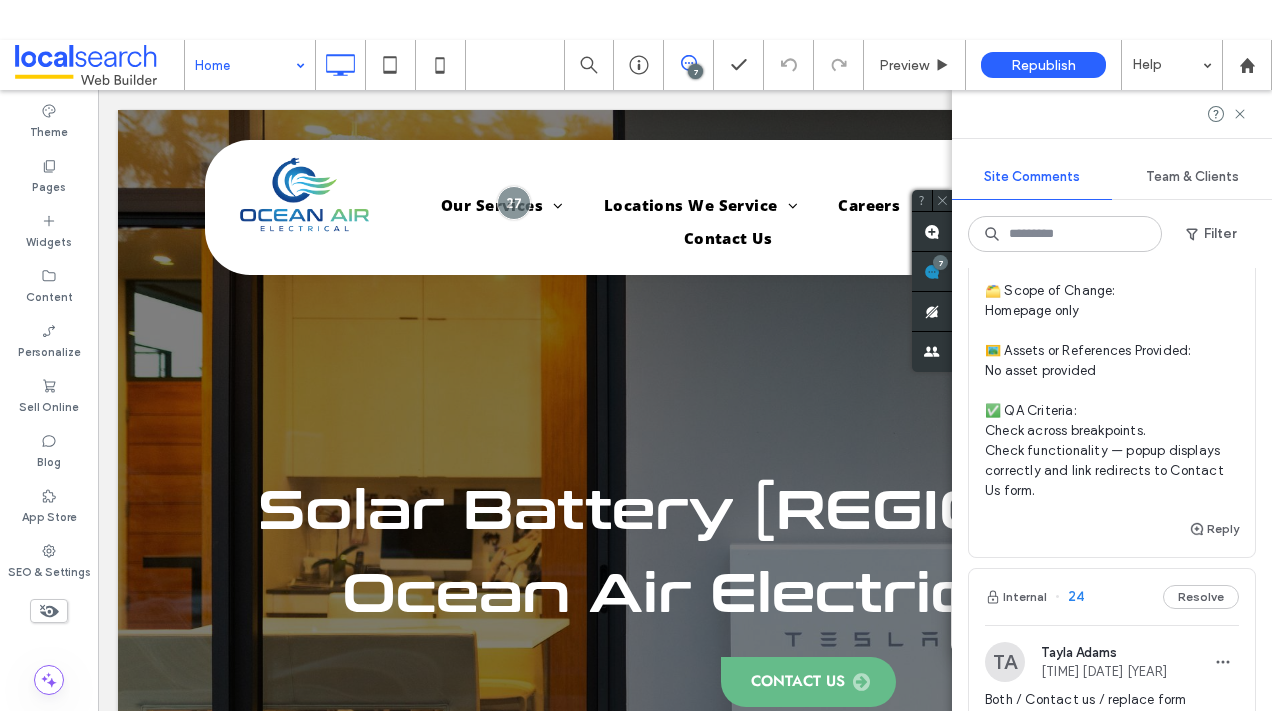 scroll, scrollTop: 0, scrollLeft: 0, axis: both 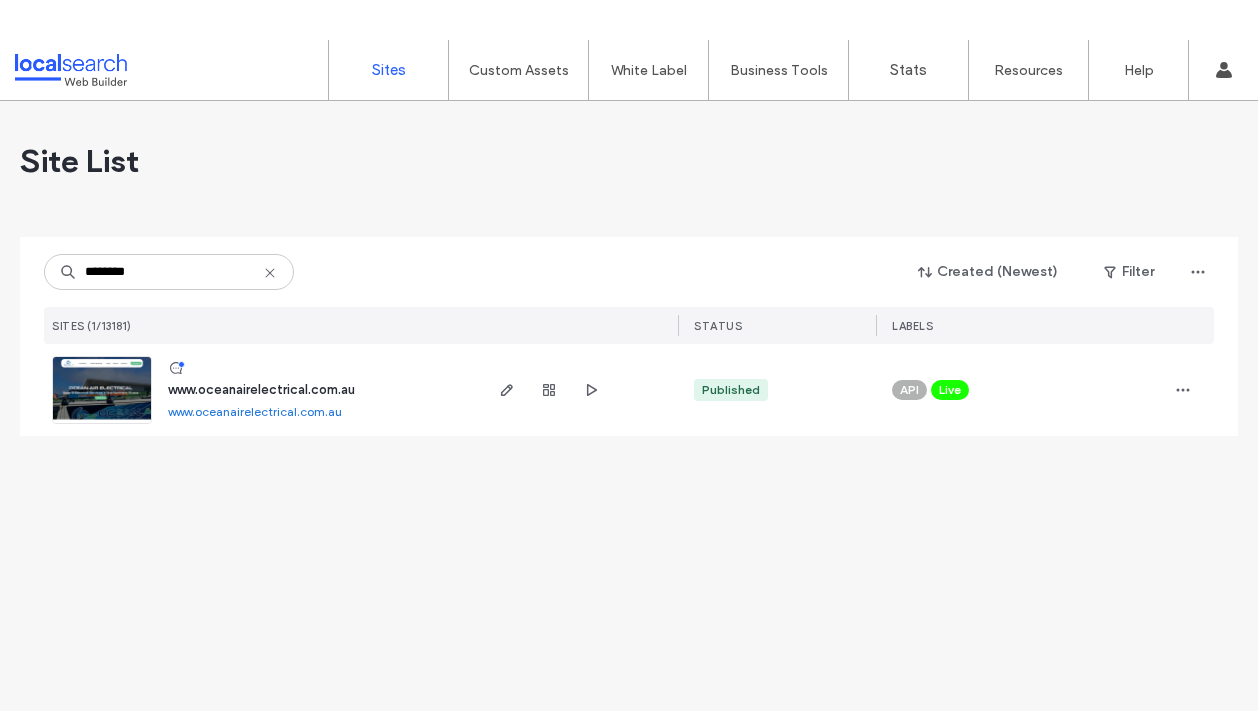 type on "********" 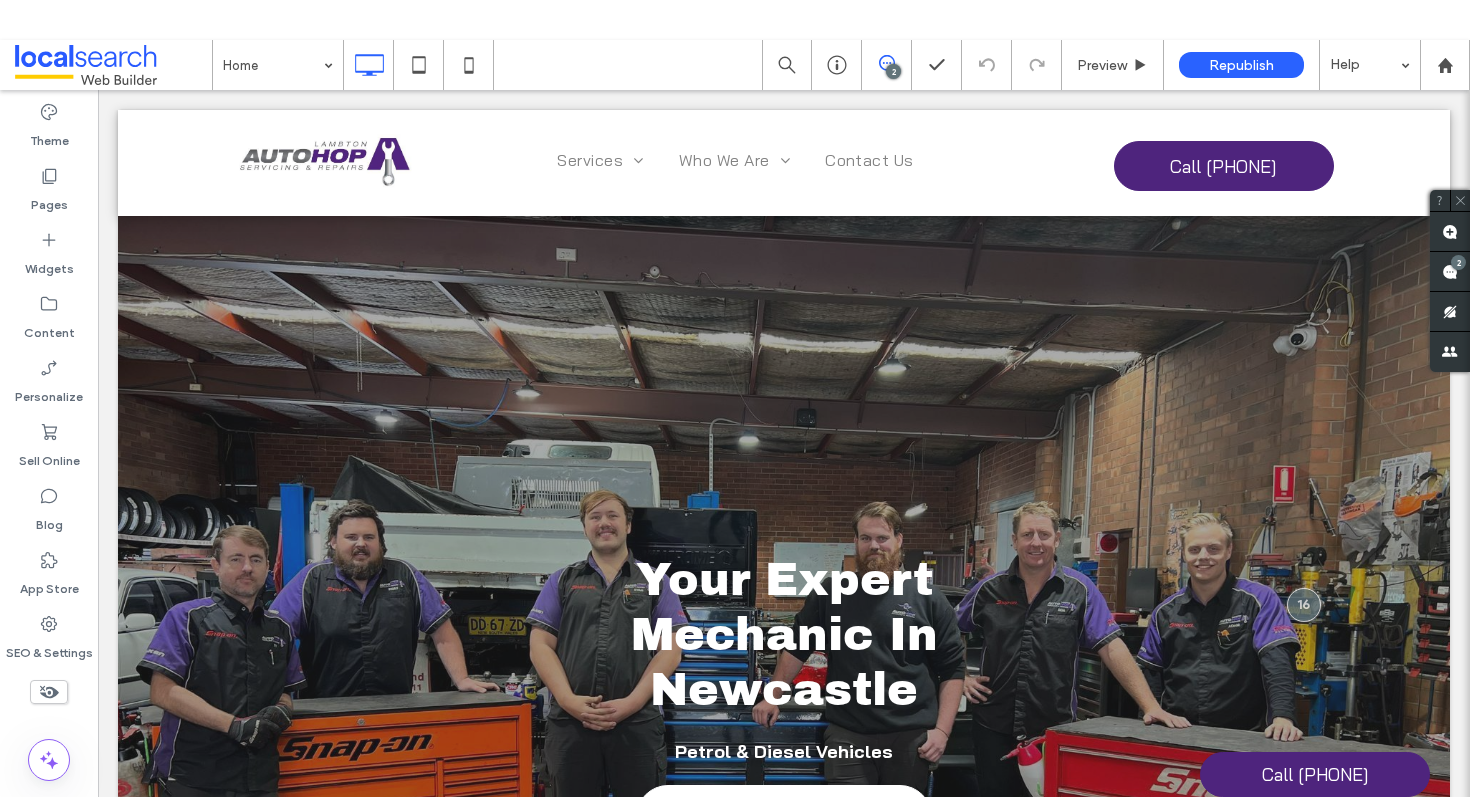 scroll, scrollTop: 0, scrollLeft: 0, axis: both 